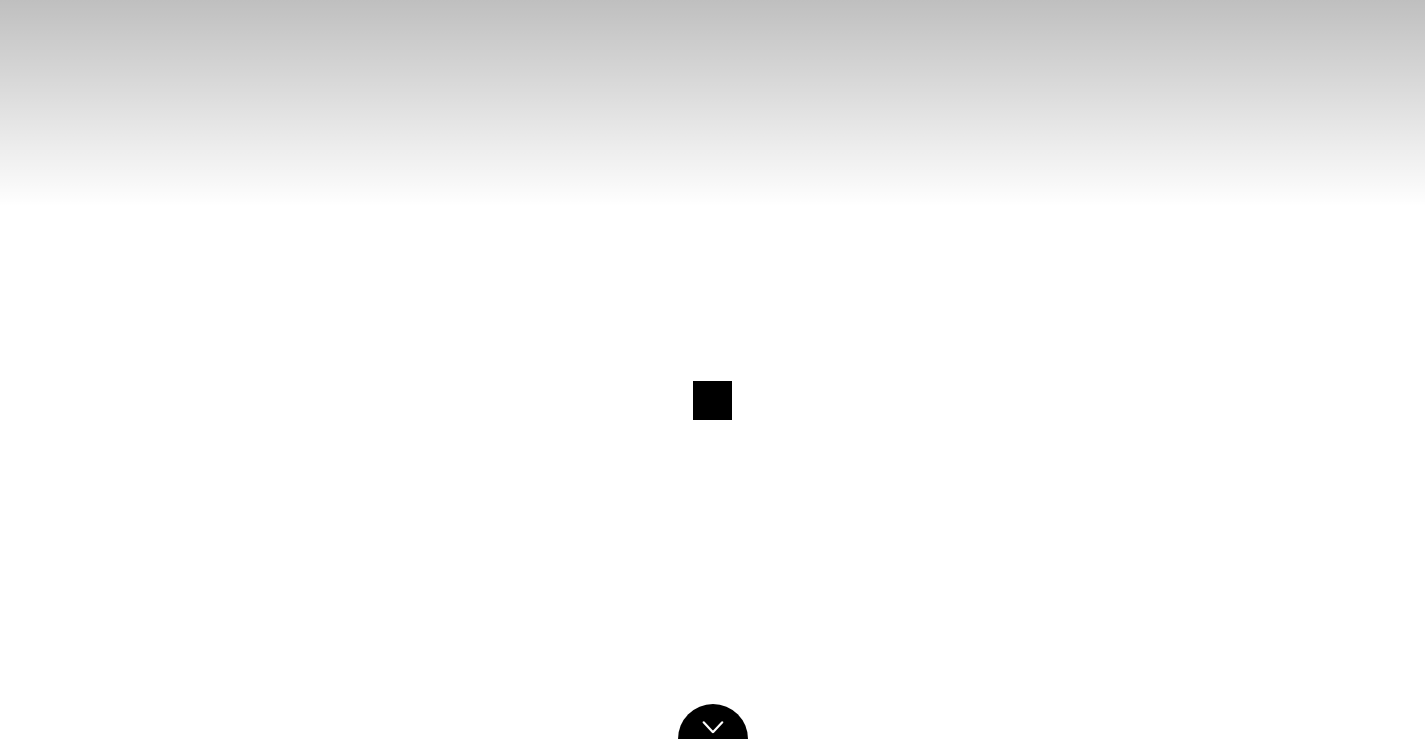 scroll, scrollTop: 0, scrollLeft: 0, axis: both 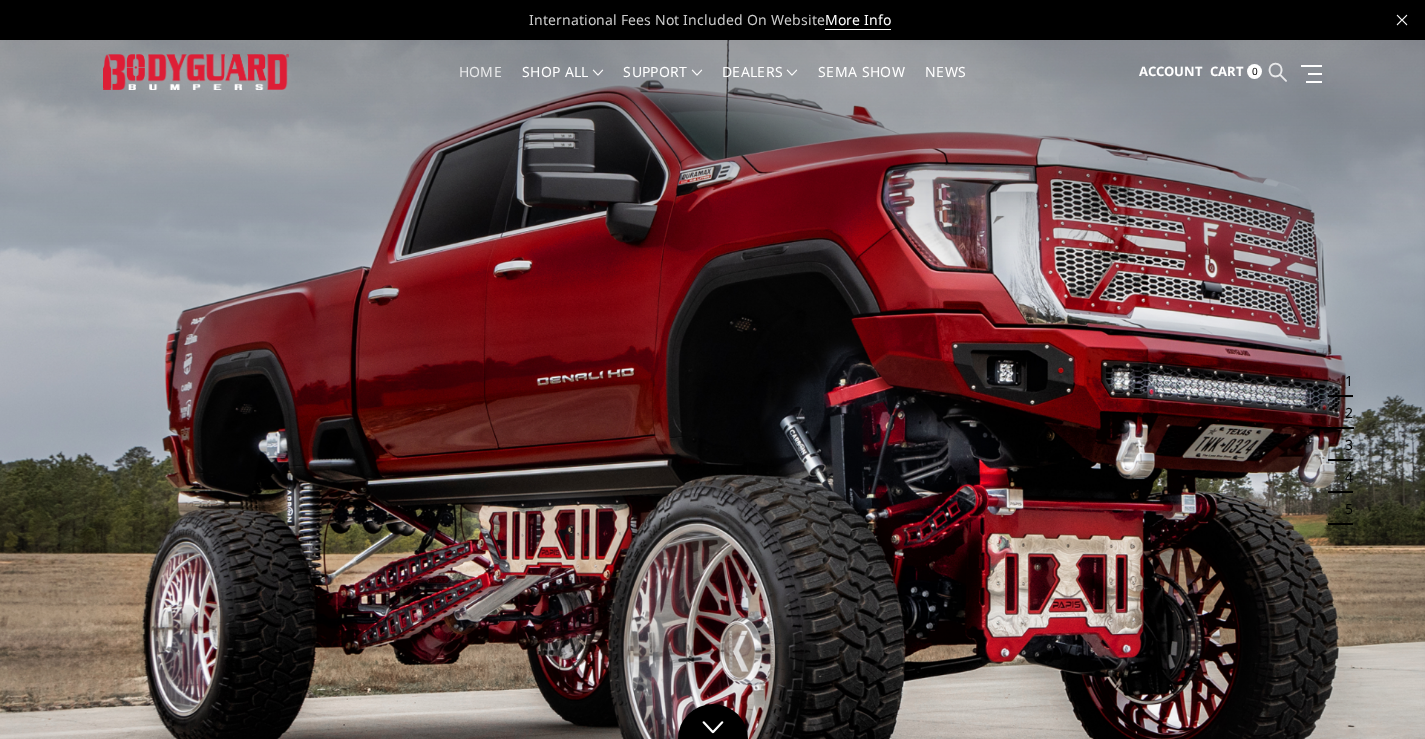 click at bounding box center (1278, 72) 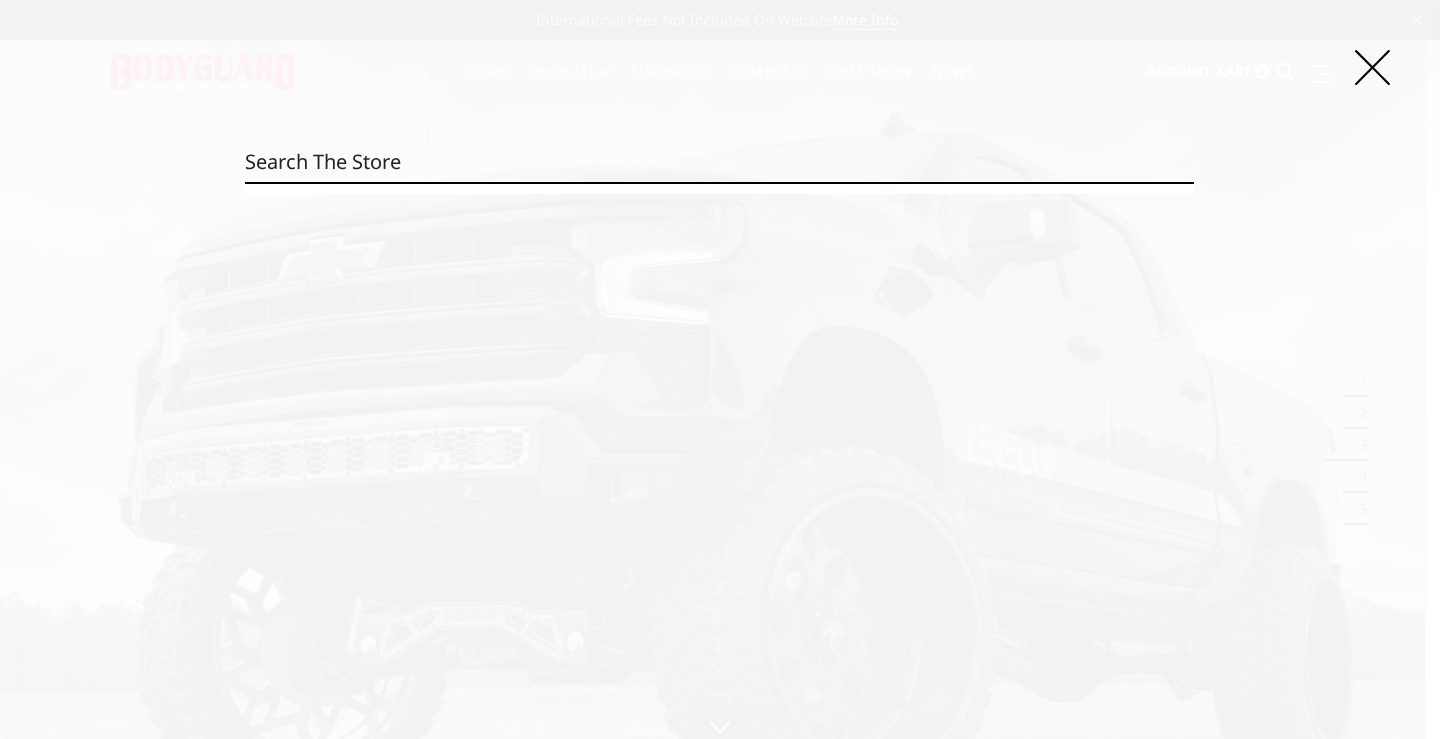 click on "Search" at bounding box center (719, 162) 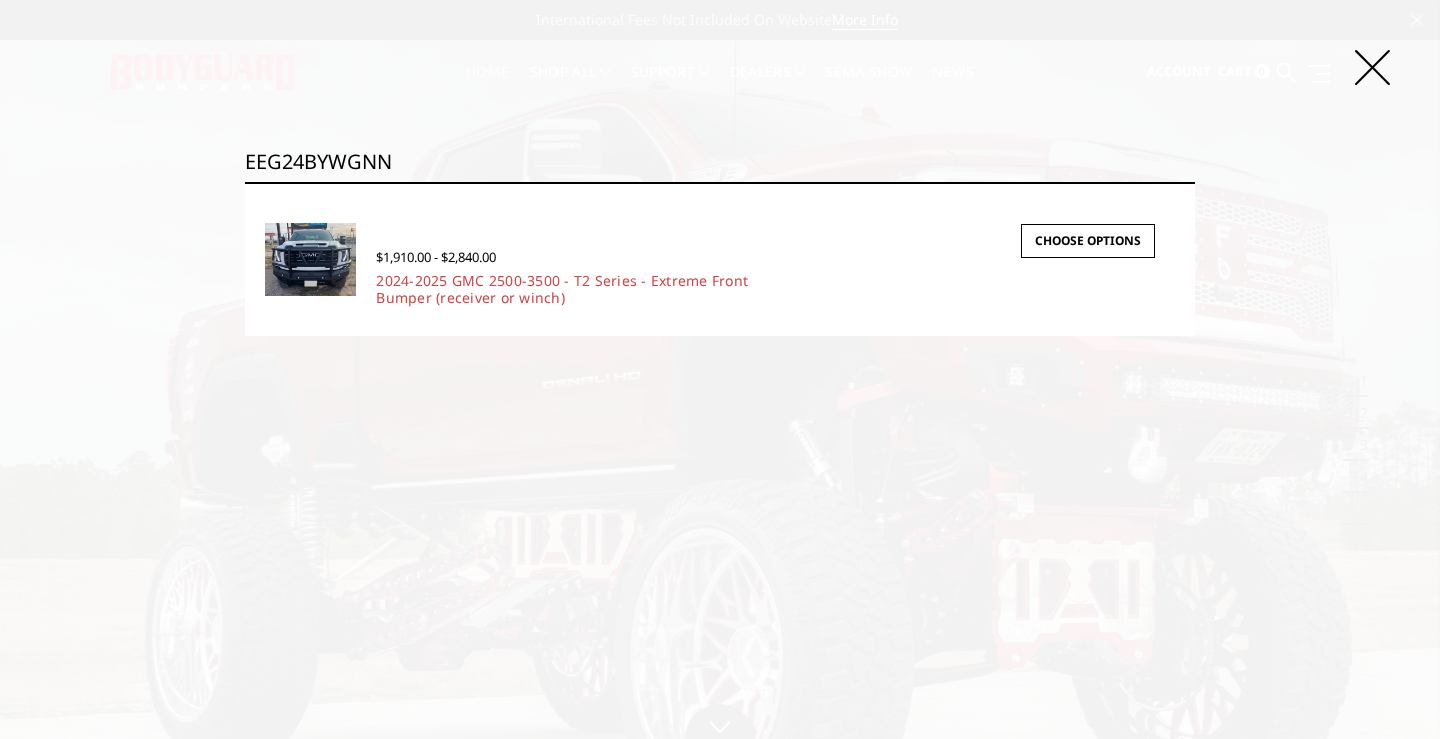 type on "EEG24BYWGNN" 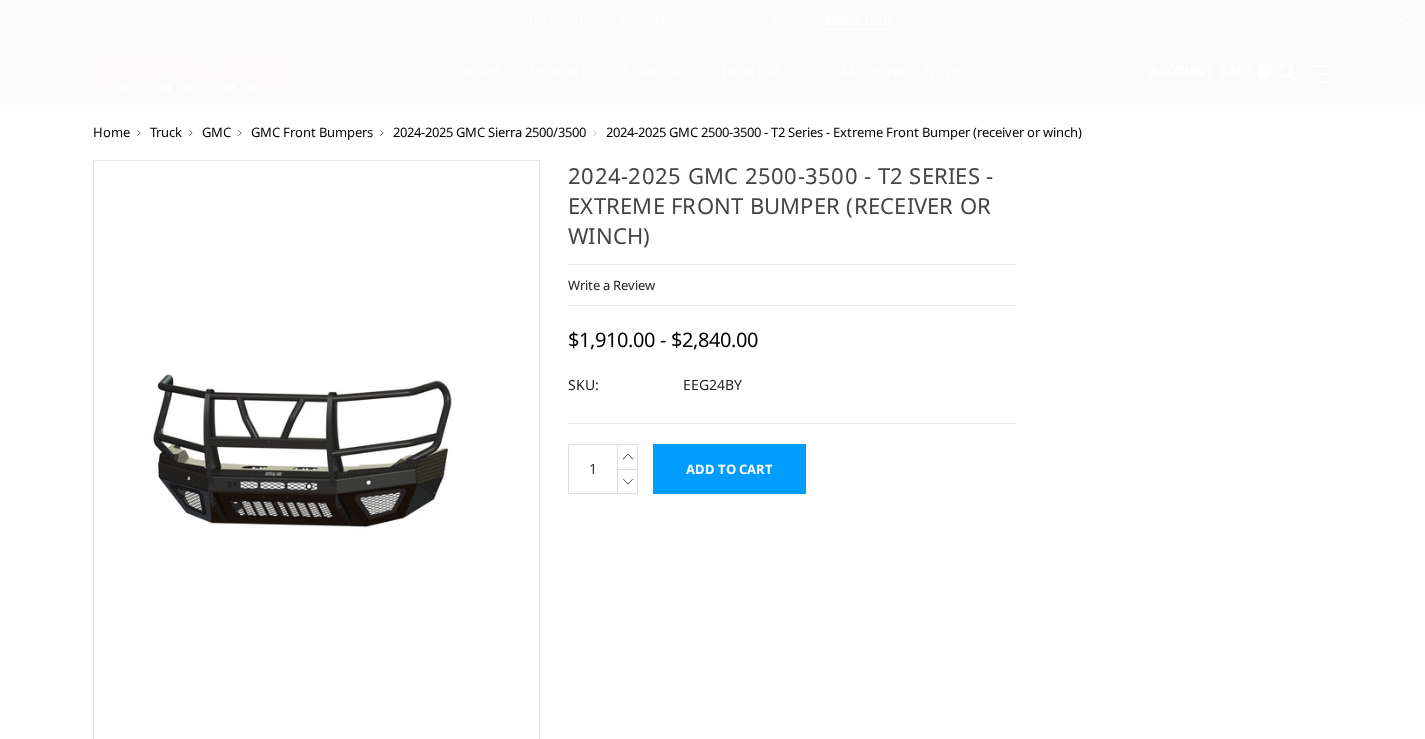 scroll, scrollTop: 0, scrollLeft: 0, axis: both 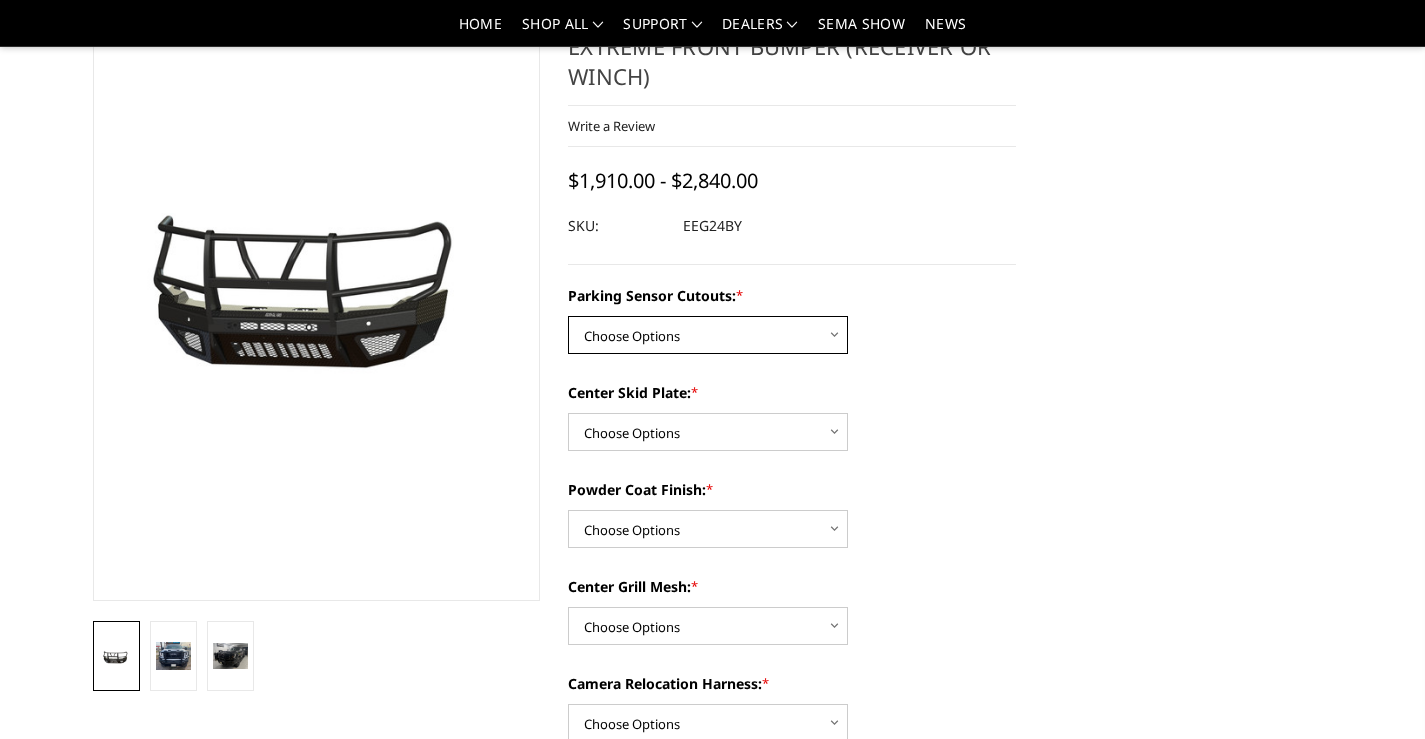 click on "Choose Options
Yes - With Parking Sensor Cutouts" at bounding box center (708, 335) 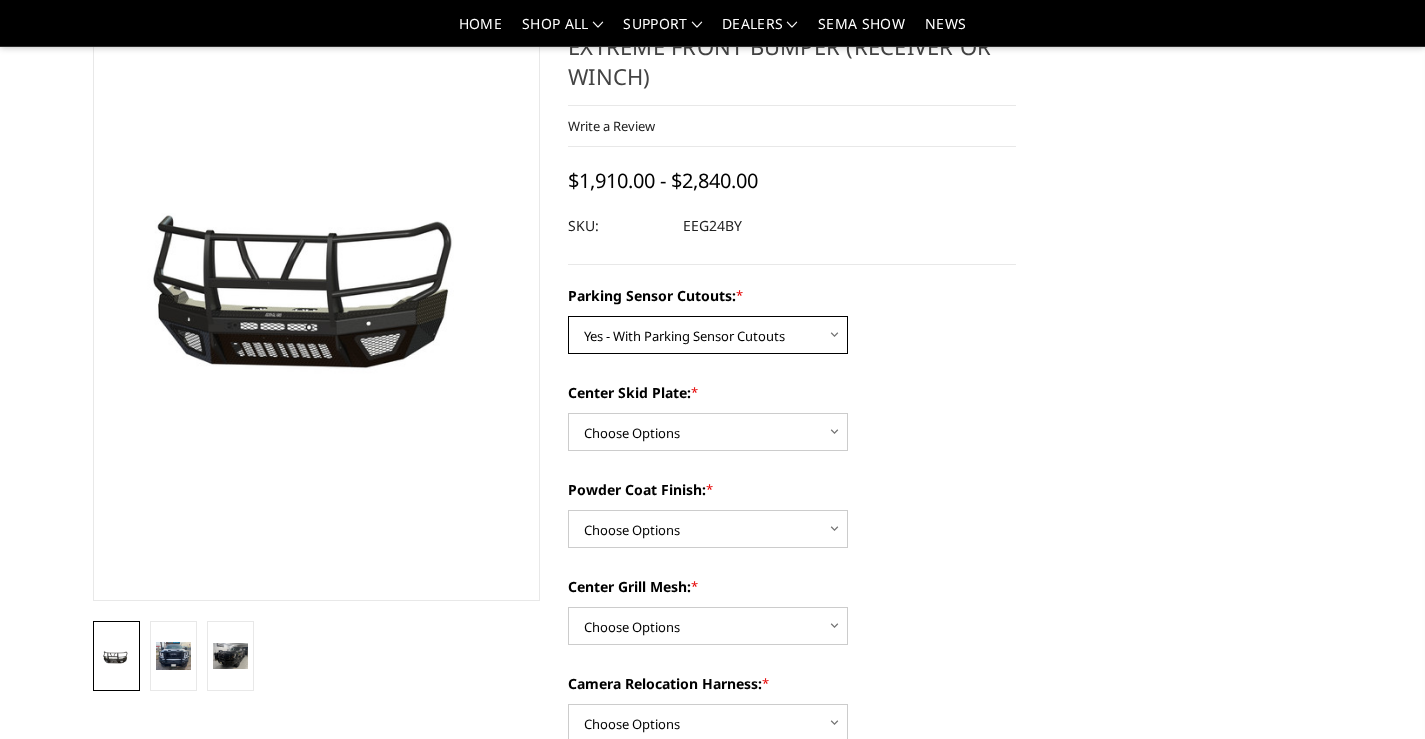click on "Choose Options
Yes - With Parking Sensor Cutouts" at bounding box center [708, 335] 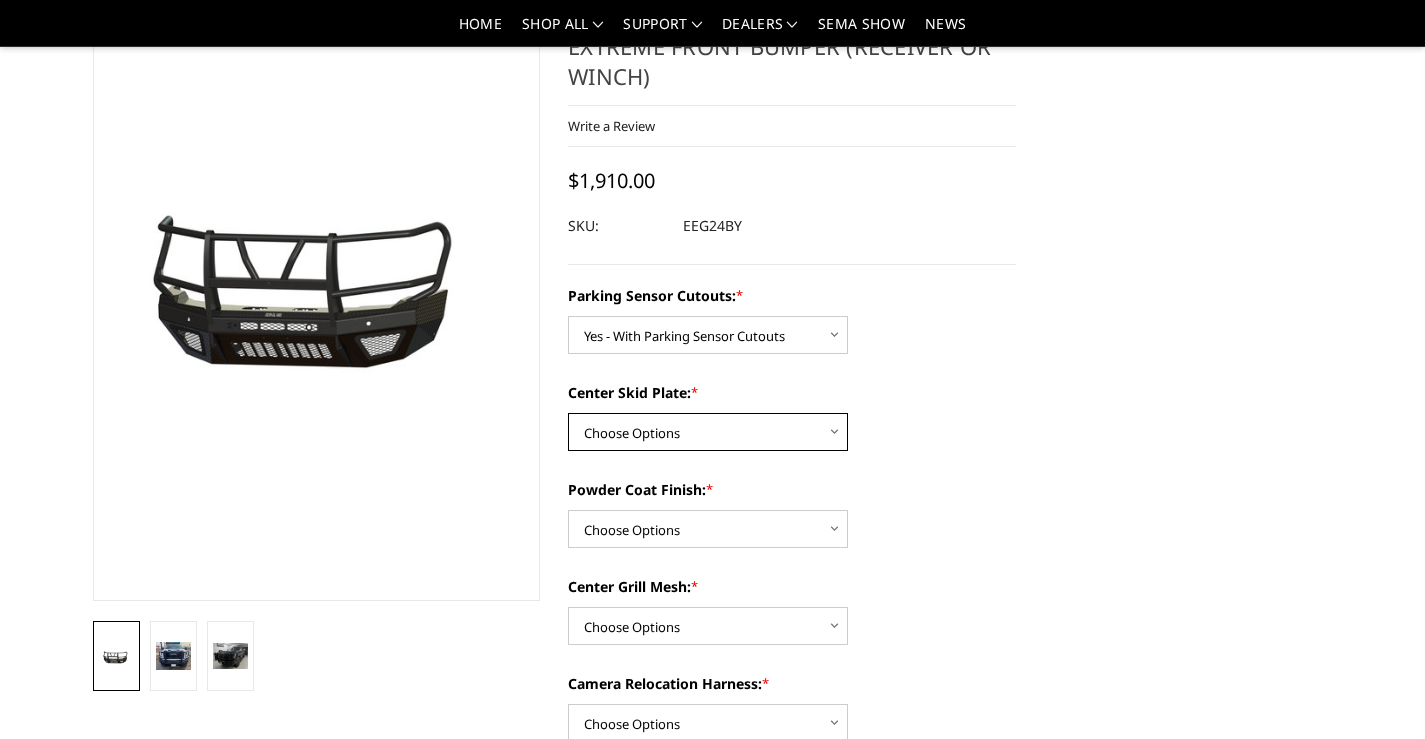 click on "Choose Options
2" Receiver Tube
Standard Skid Plate (included)
Winch Mount Skid Plate" at bounding box center [708, 432] 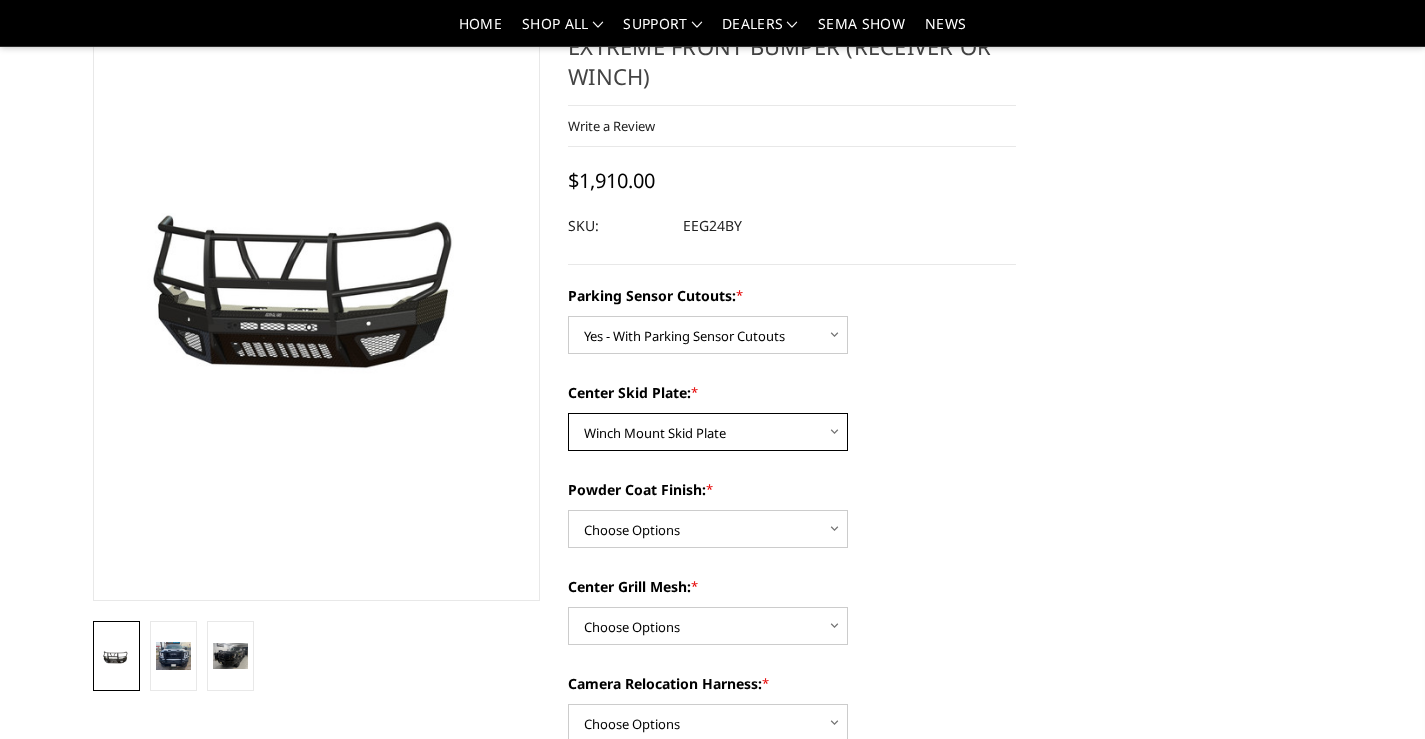 click on "Choose Options
2" Receiver Tube
Standard Skid Plate (included)
Winch Mount Skid Plate" at bounding box center [708, 432] 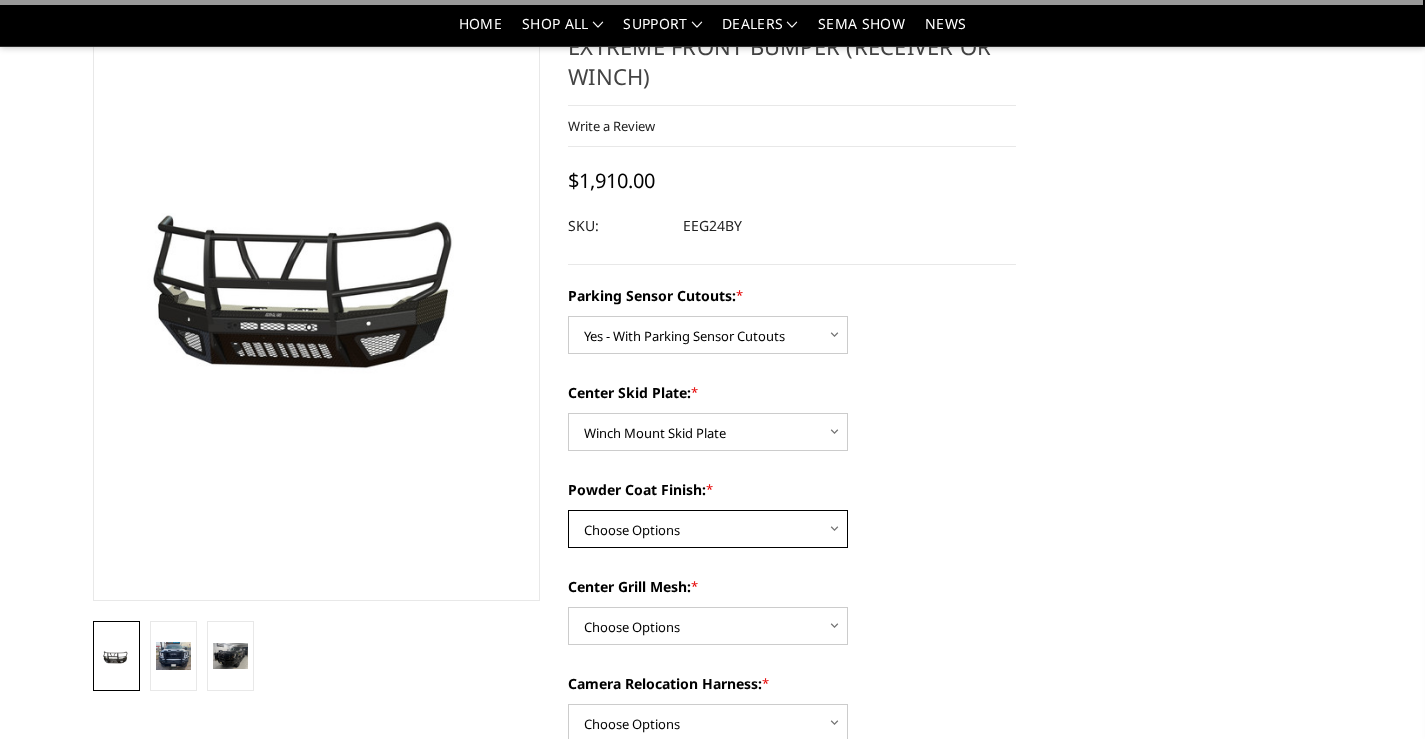 click on "Choose Options
Bare Metal
Gloss Black Powder Coat
Textured Black Powder Coat" at bounding box center (708, 529) 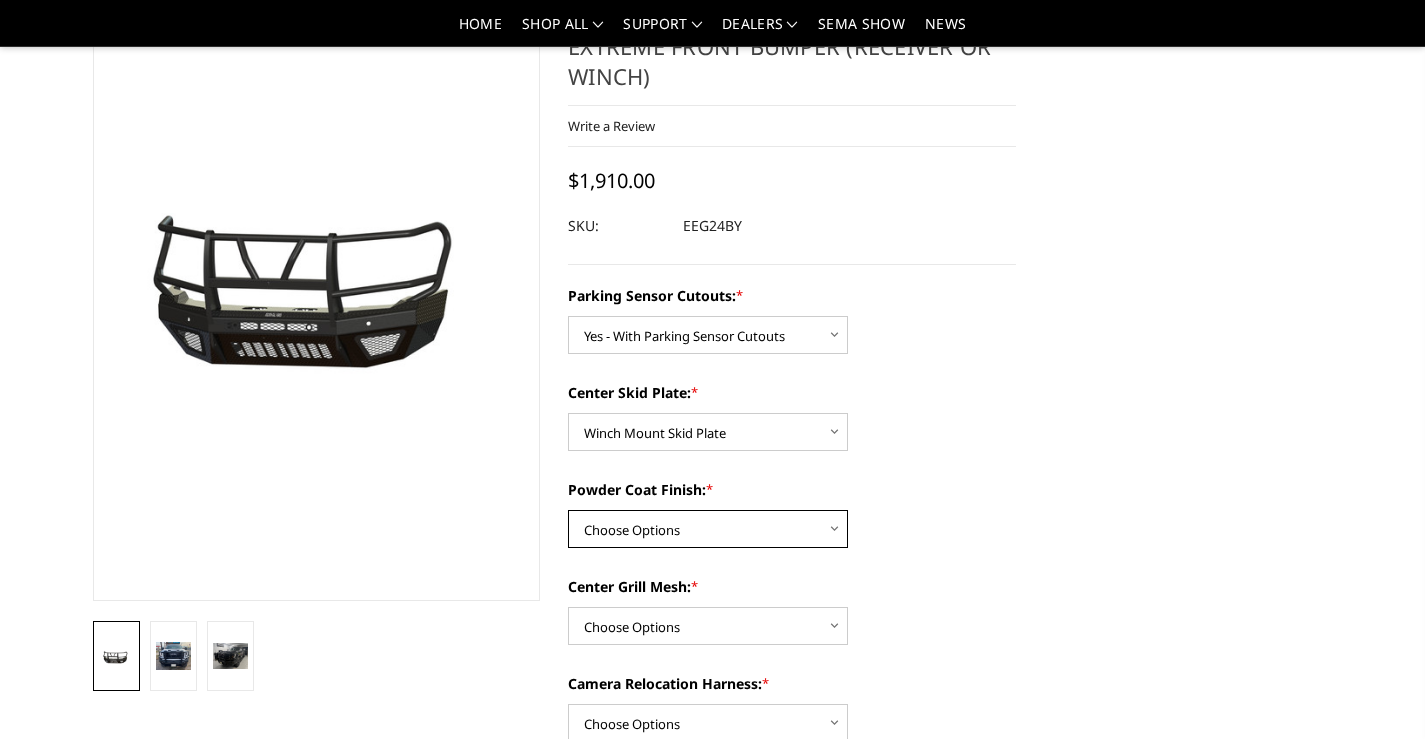 select on "3738" 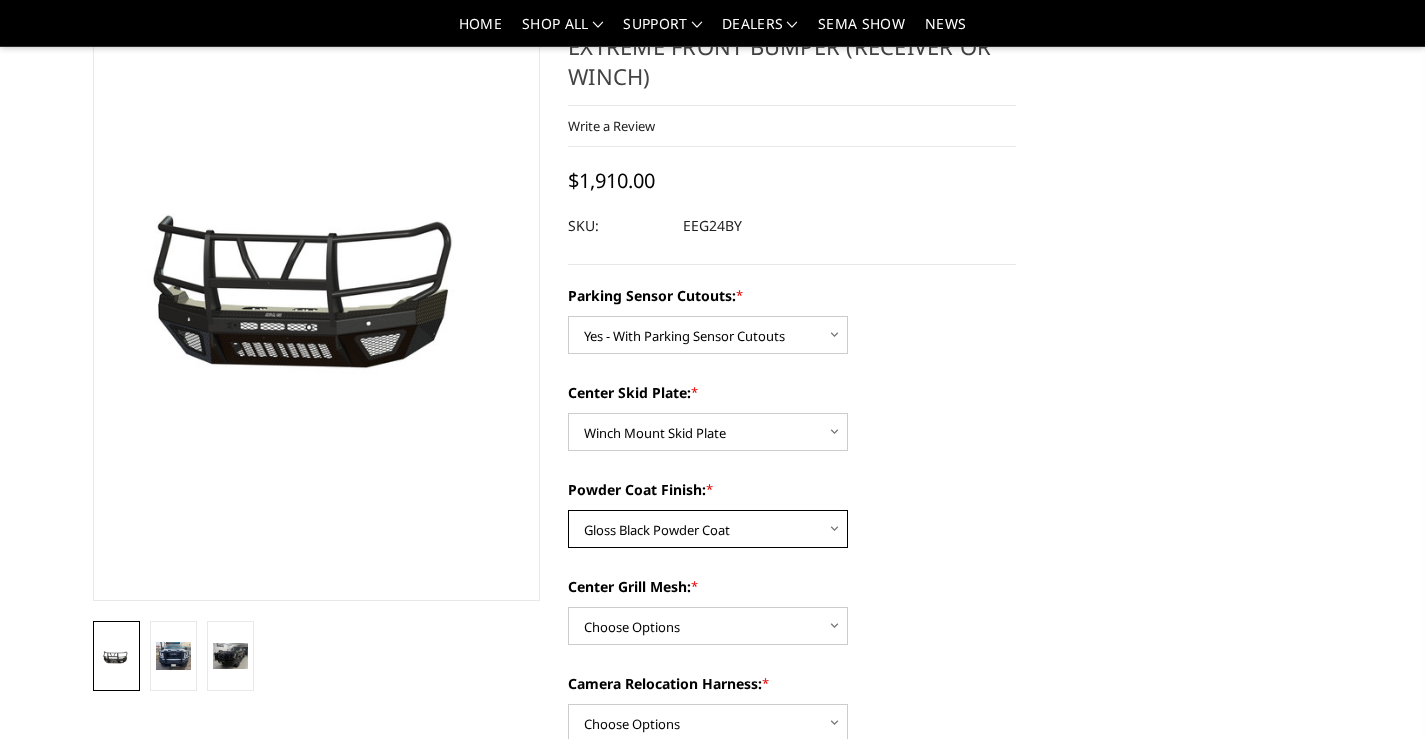 click on "Choose Options
Bare Metal
Gloss Black Powder Coat
Textured Black Powder Coat" at bounding box center [708, 529] 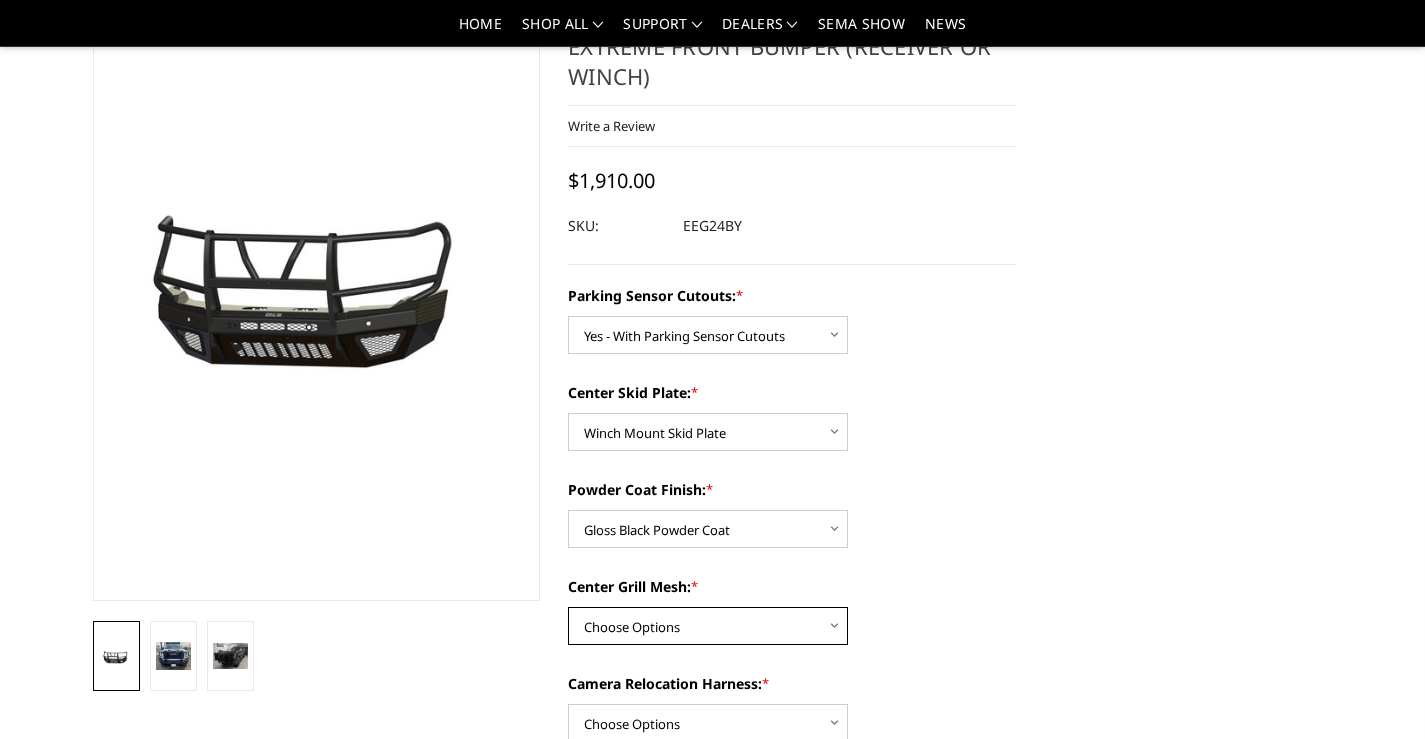 click on "Choose Options
With expanded metal
Without expanded metal" at bounding box center (708, 626) 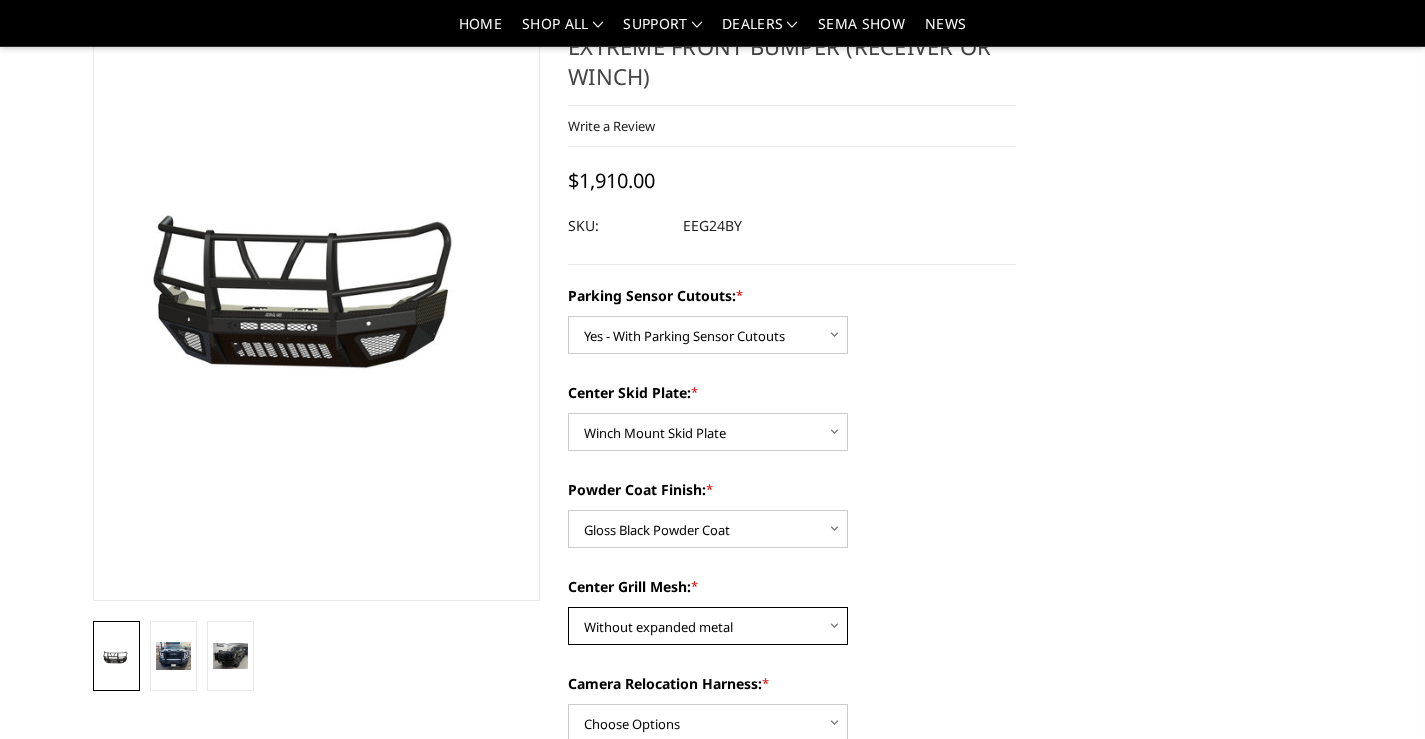 click on "Choose Options
With expanded metal
Without expanded metal" at bounding box center [708, 626] 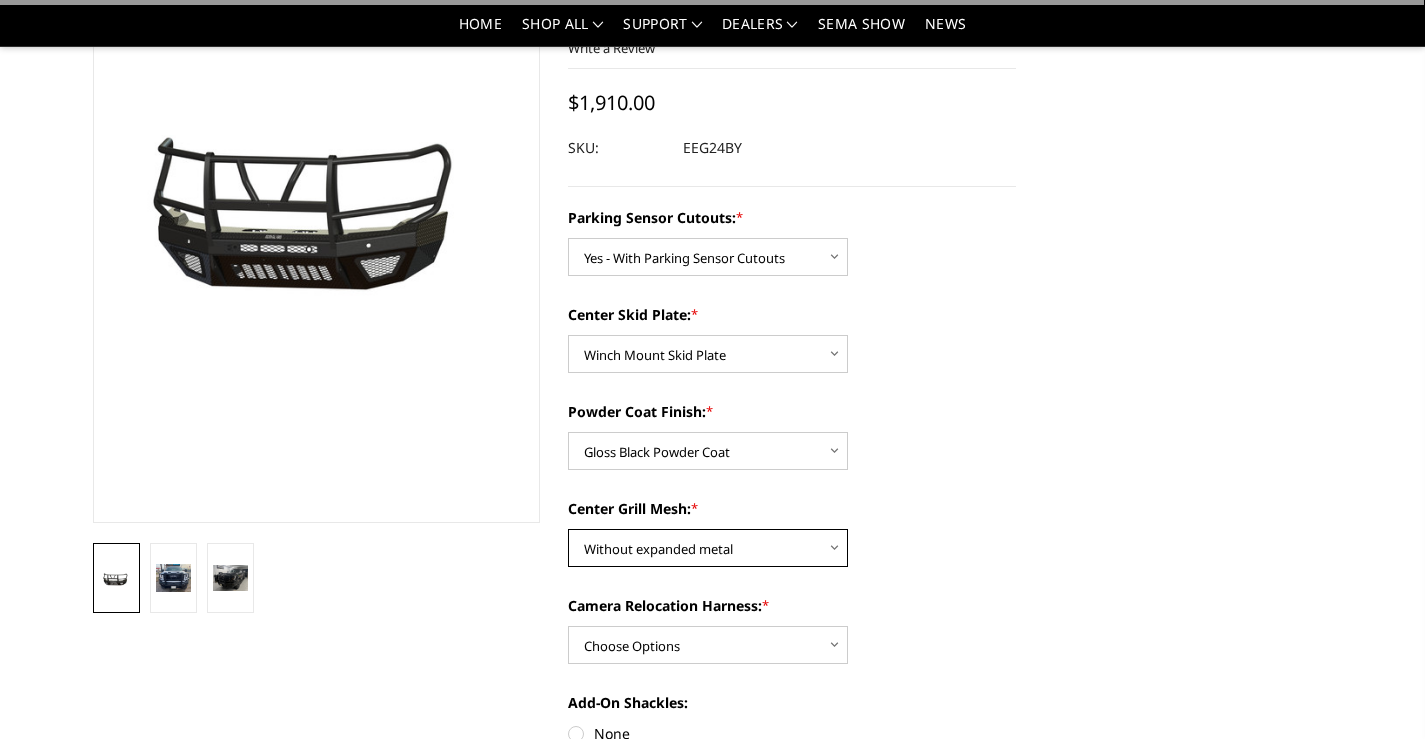 scroll, scrollTop: 200, scrollLeft: 0, axis: vertical 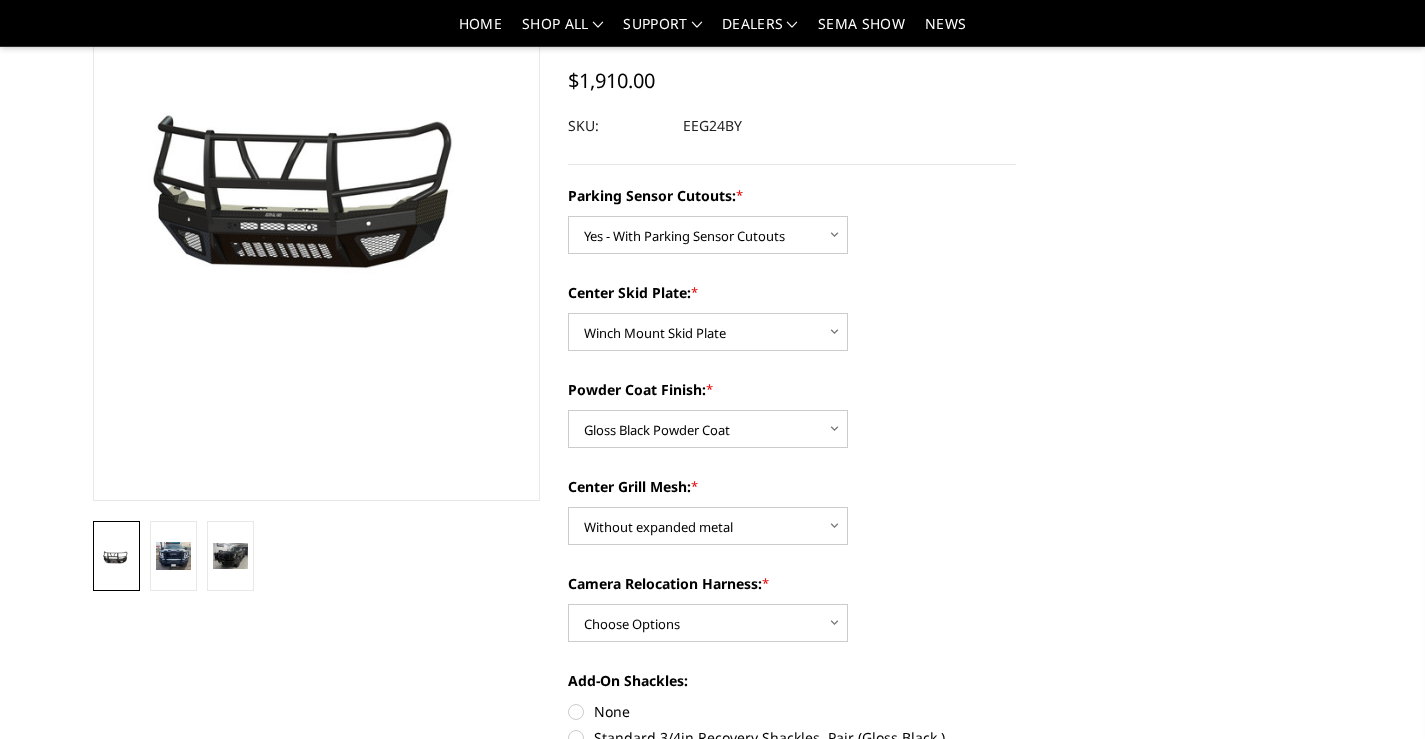 click on "Camera Relocation Harness:
*
Choose Options
With camera harness
Without camera harness" at bounding box center [792, 607] 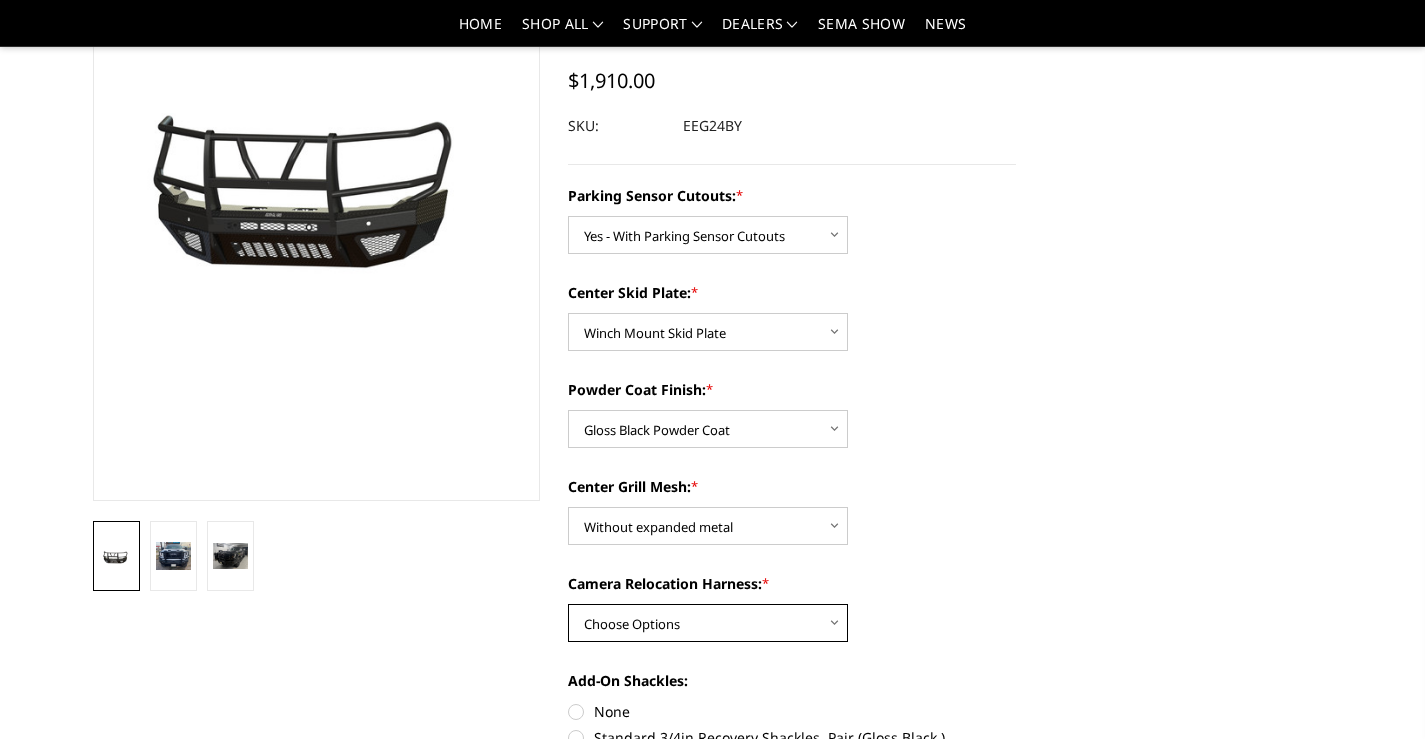 click on "Choose Options
With camera harness
Without camera harness" at bounding box center (708, 623) 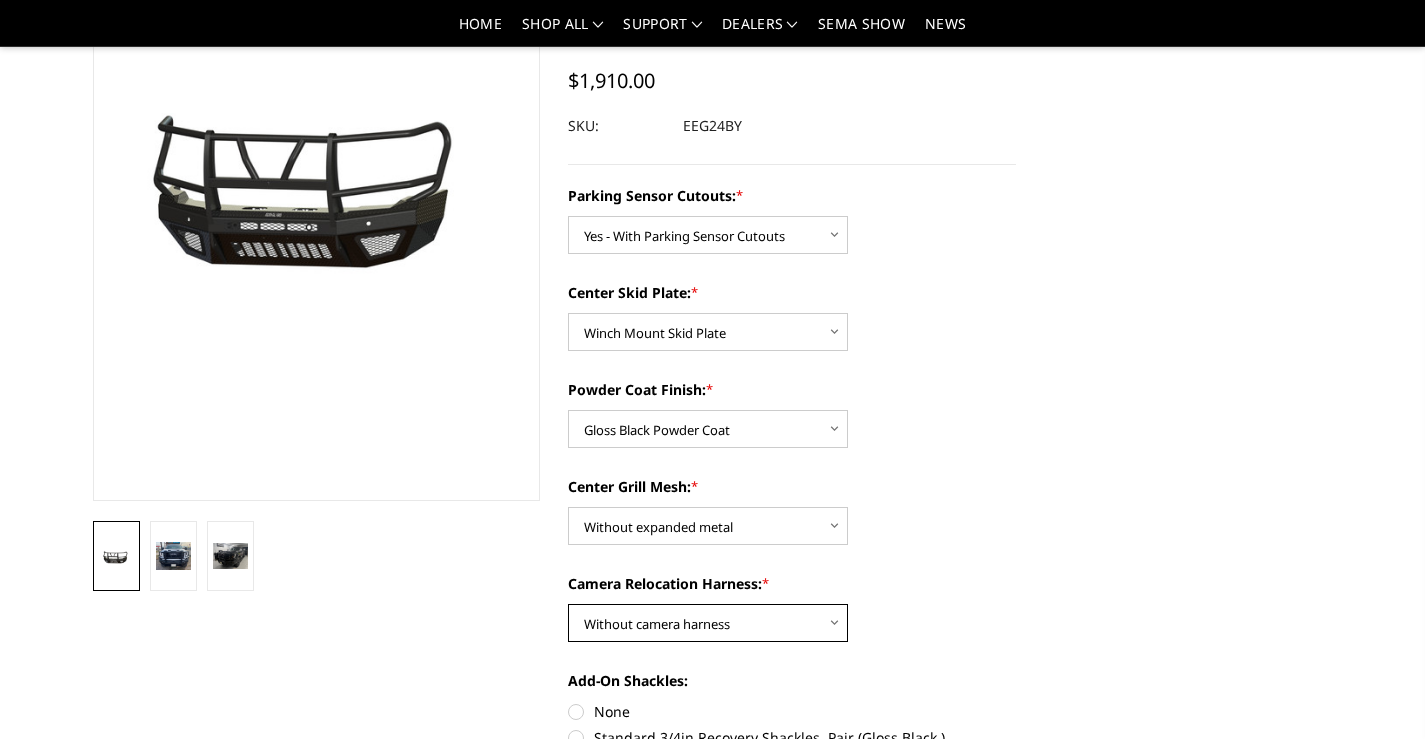 click on "Choose Options
With camera harness
Without camera harness" at bounding box center [708, 623] 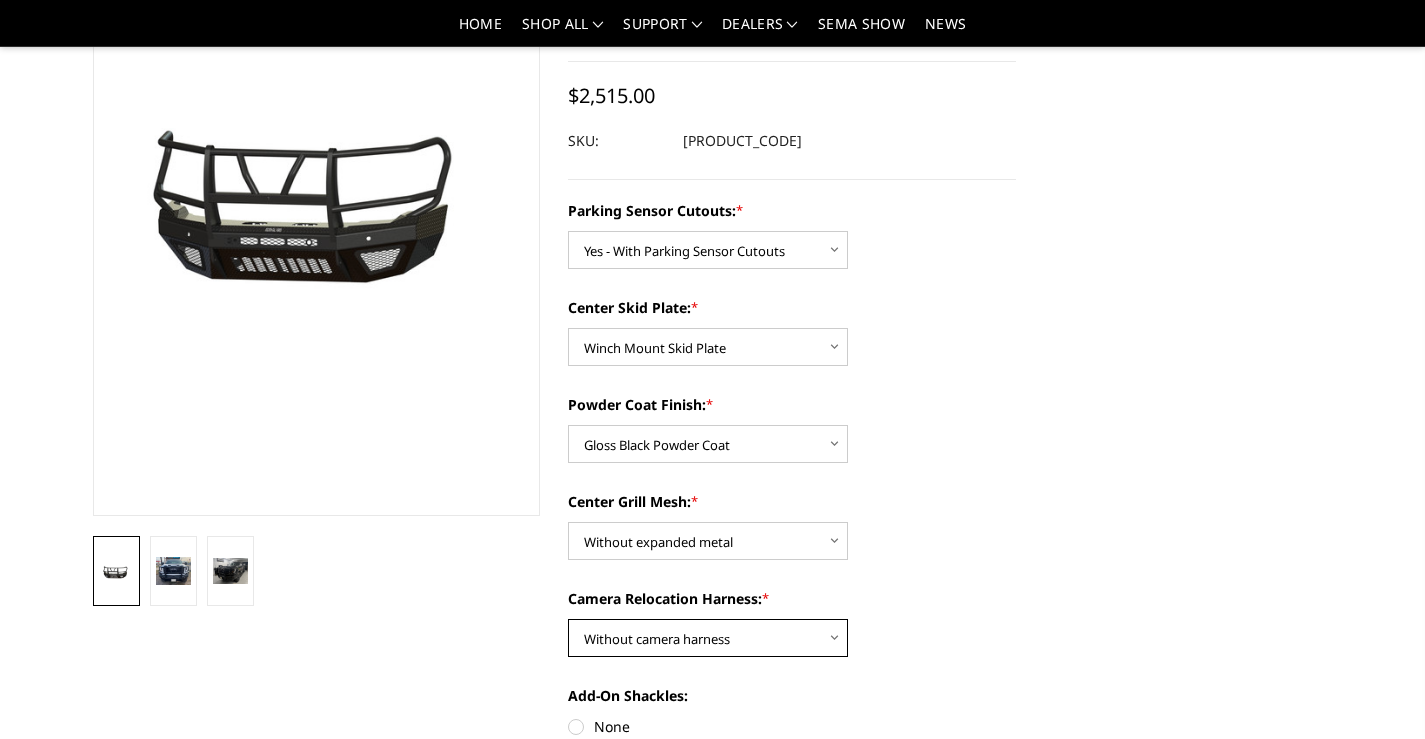 scroll, scrollTop: 200, scrollLeft: 0, axis: vertical 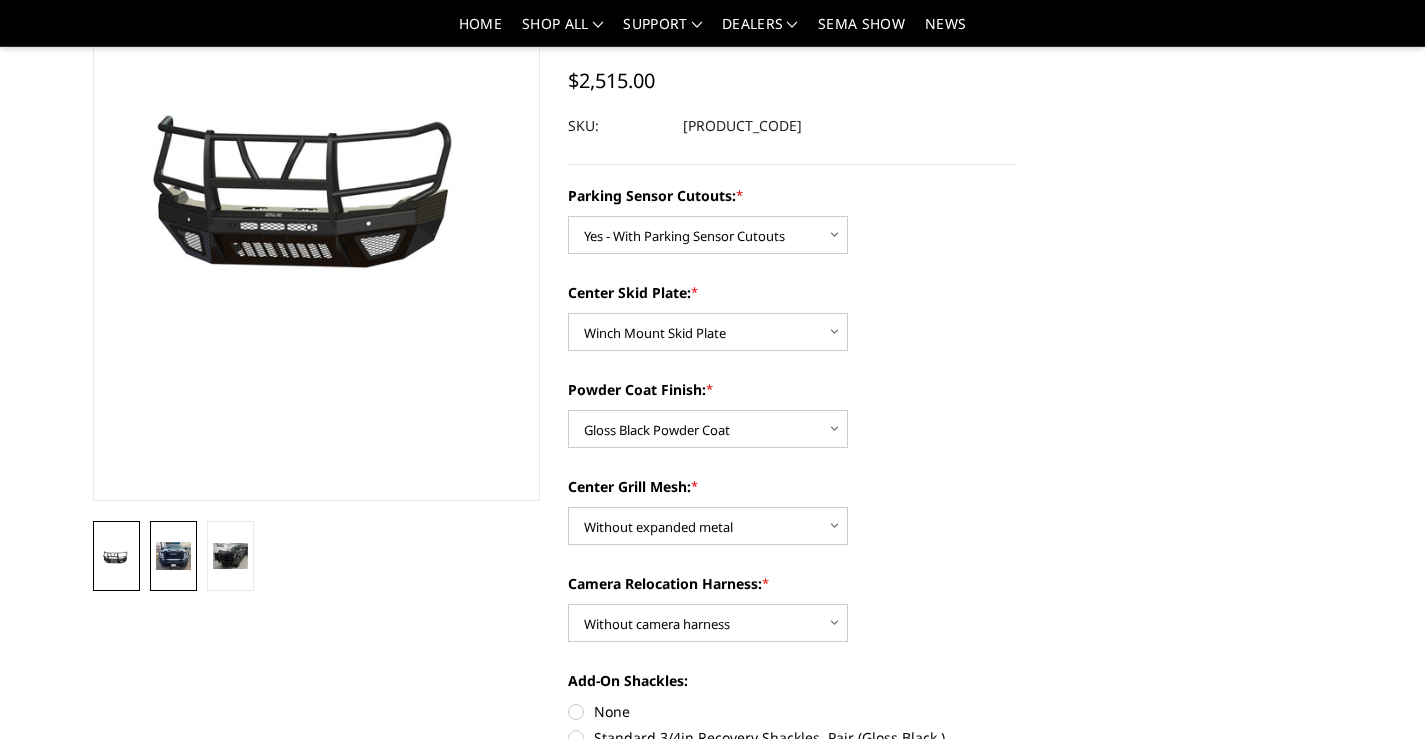 click at bounding box center [173, 556] 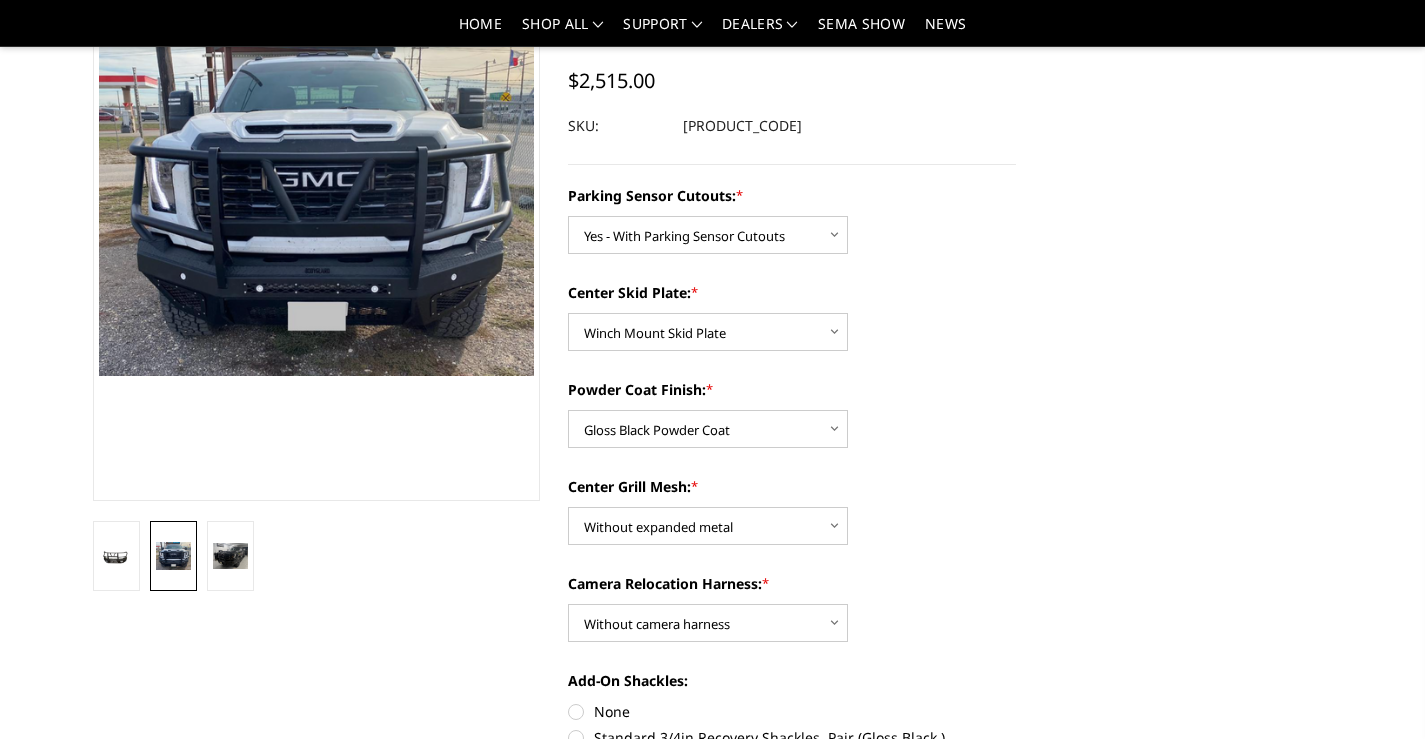 scroll, scrollTop: 127, scrollLeft: 0, axis: vertical 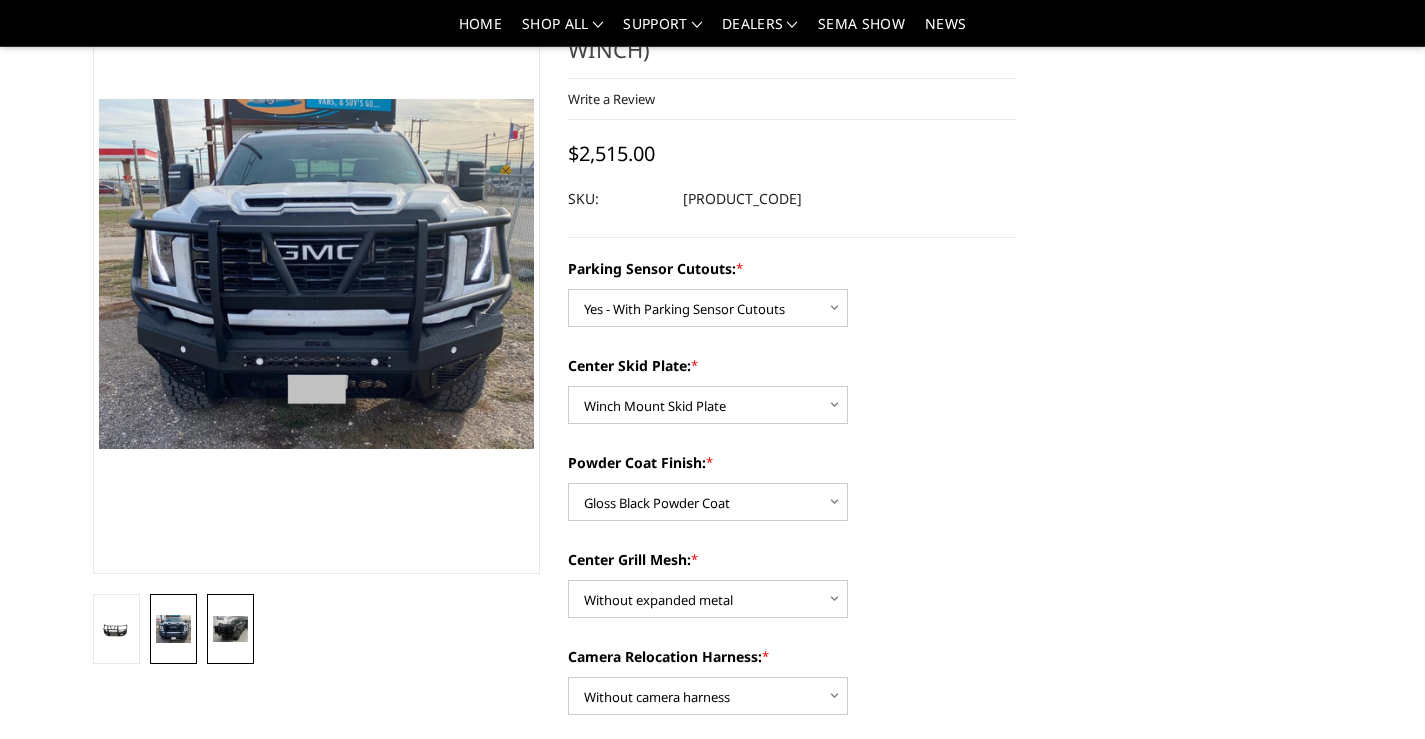 click at bounding box center (230, 629) 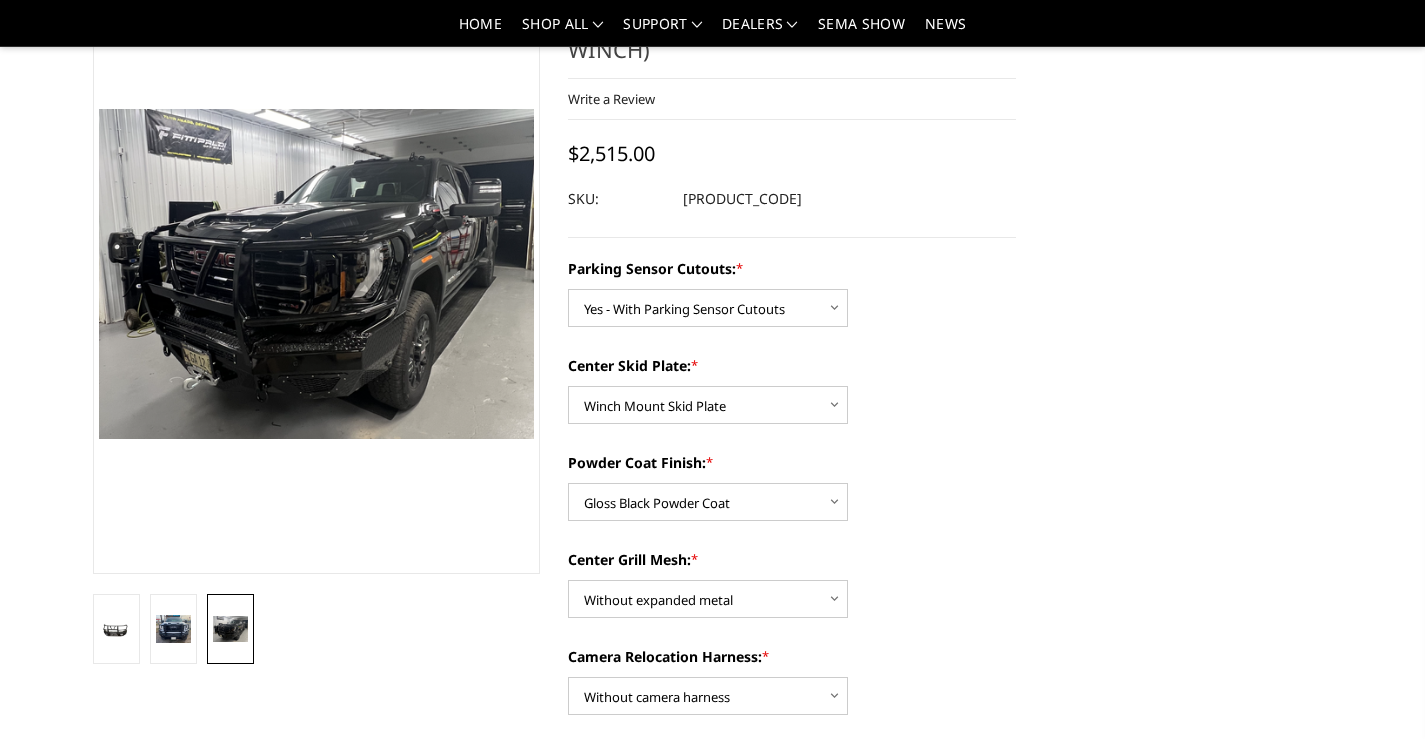 scroll, scrollTop: 137, scrollLeft: 0, axis: vertical 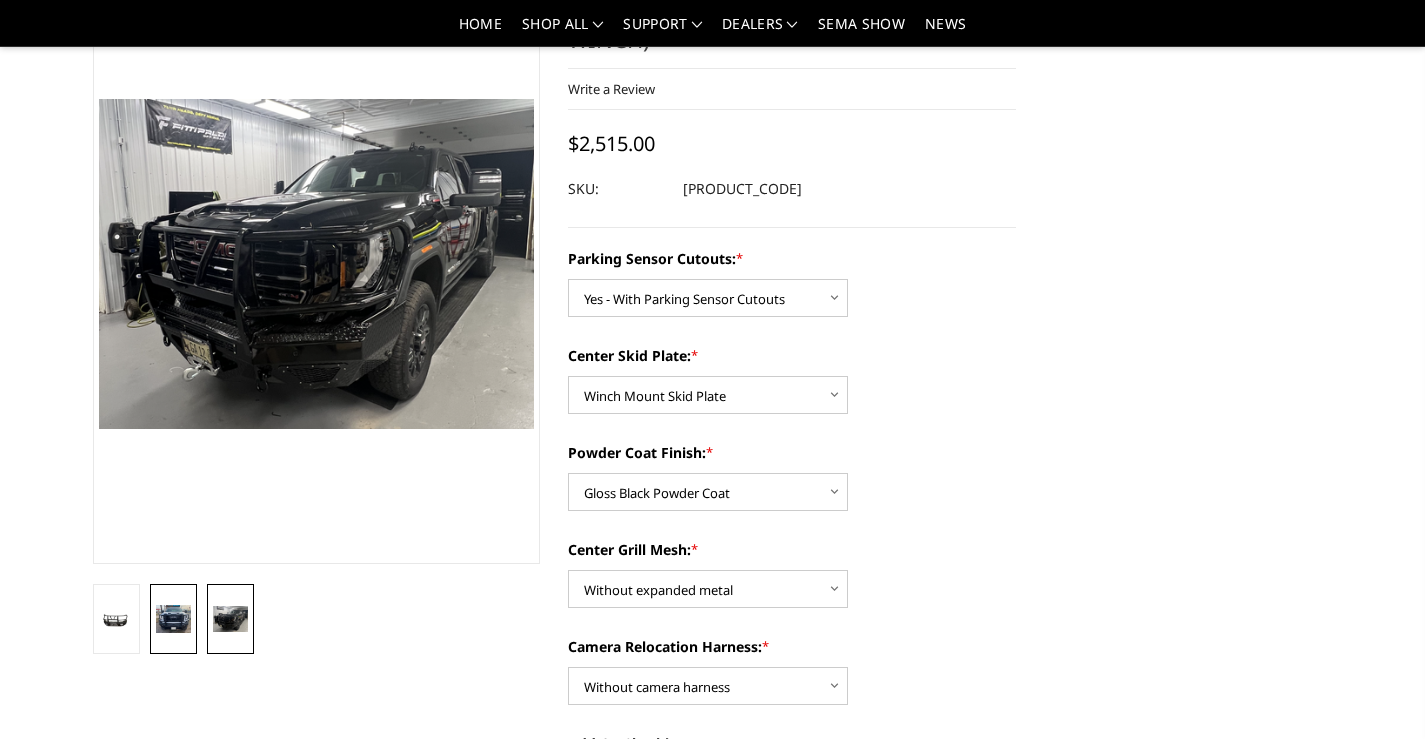 click at bounding box center (173, 619) 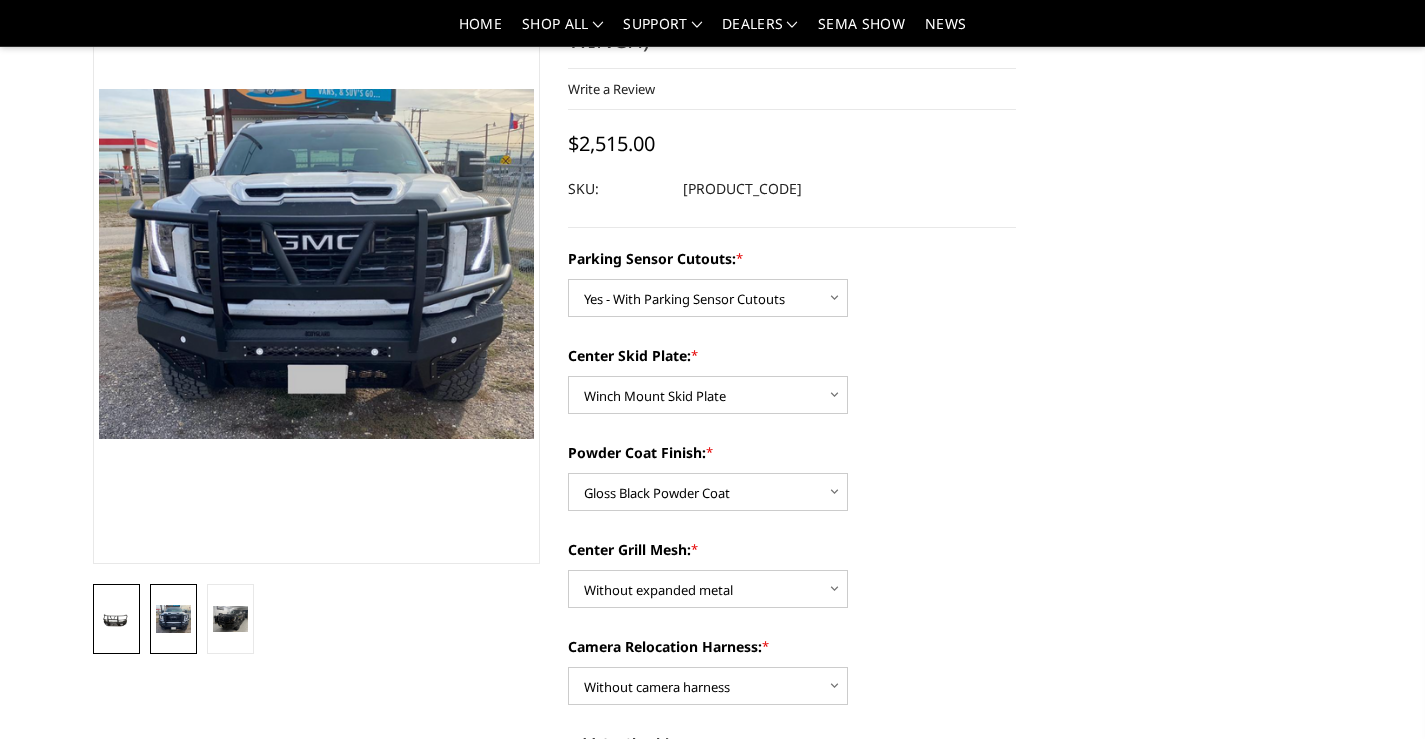 click at bounding box center (116, 619) 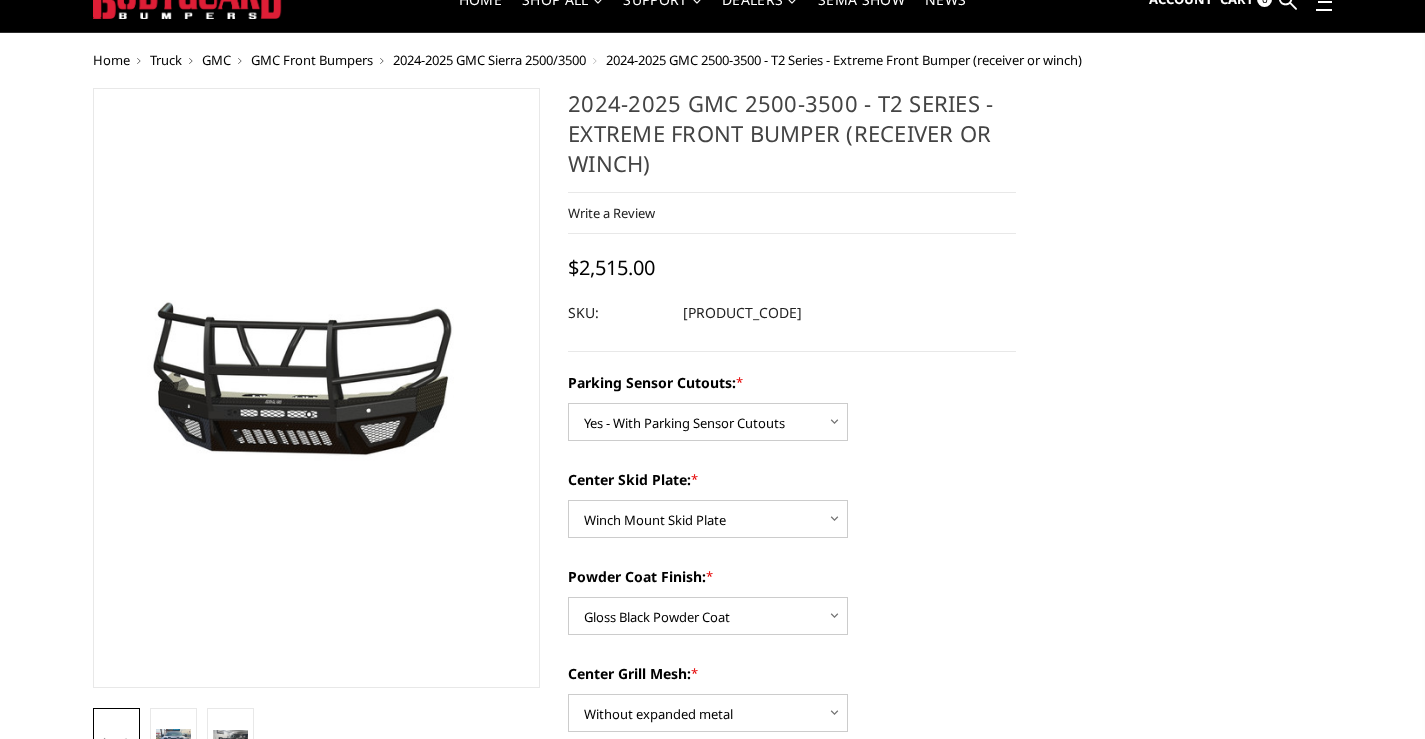 scroll, scrollTop: 37, scrollLeft: 0, axis: vertical 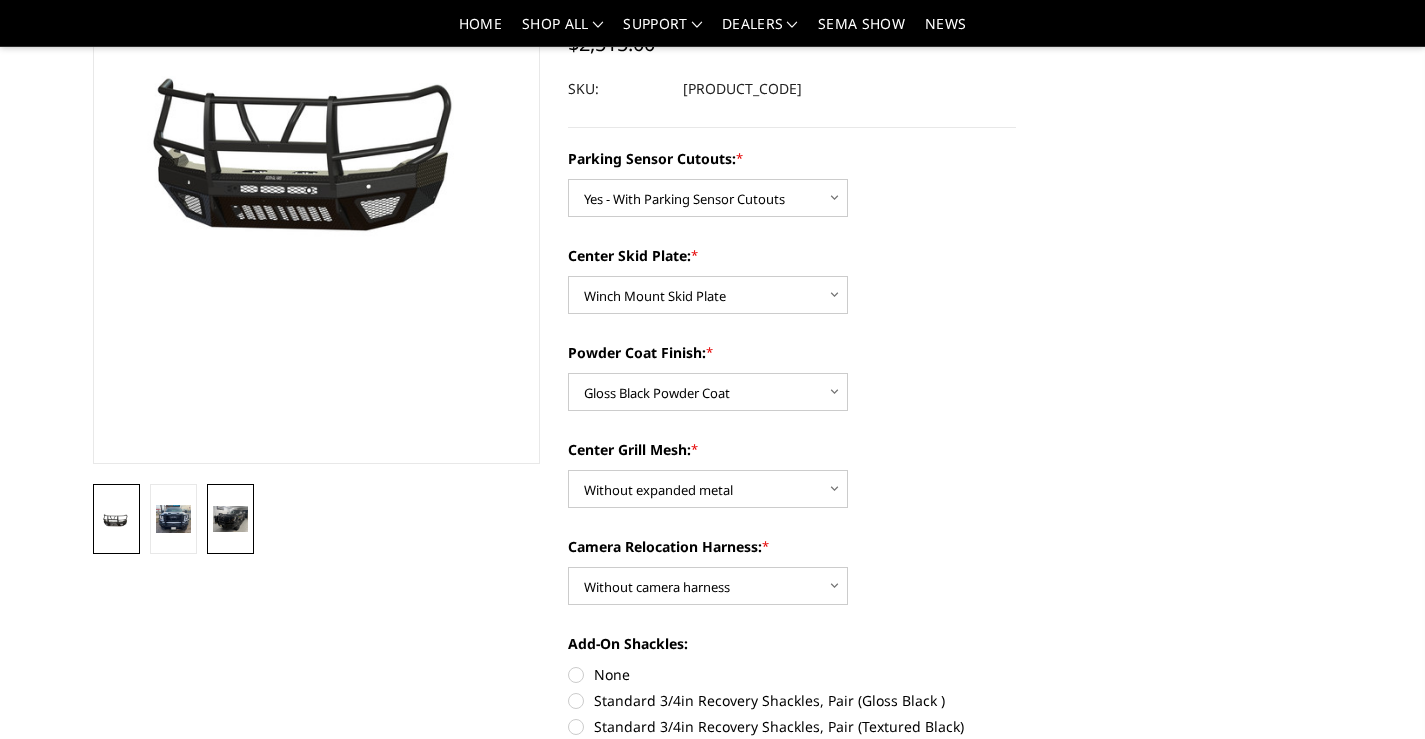 click at bounding box center (230, 519) 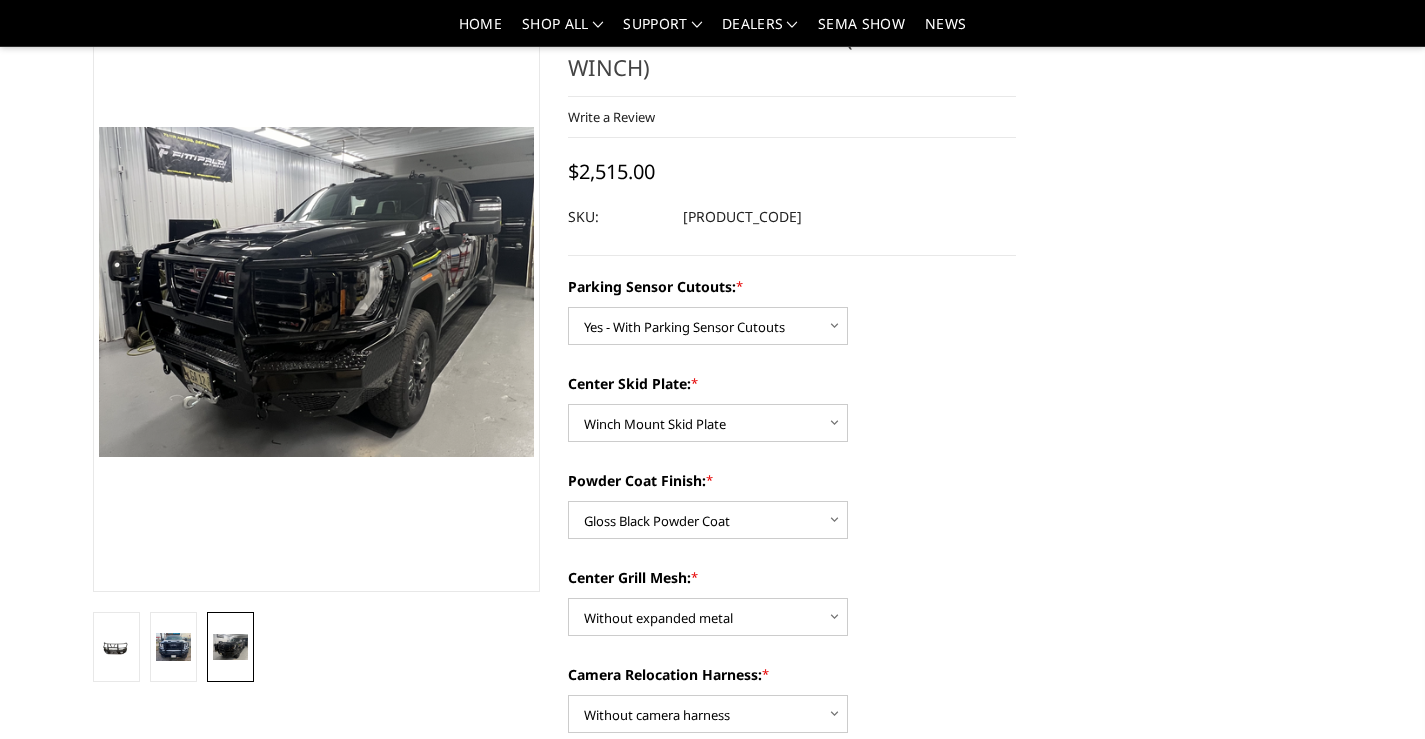 scroll, scrollTop: 74, scrollLeft: 0, axis: vertical 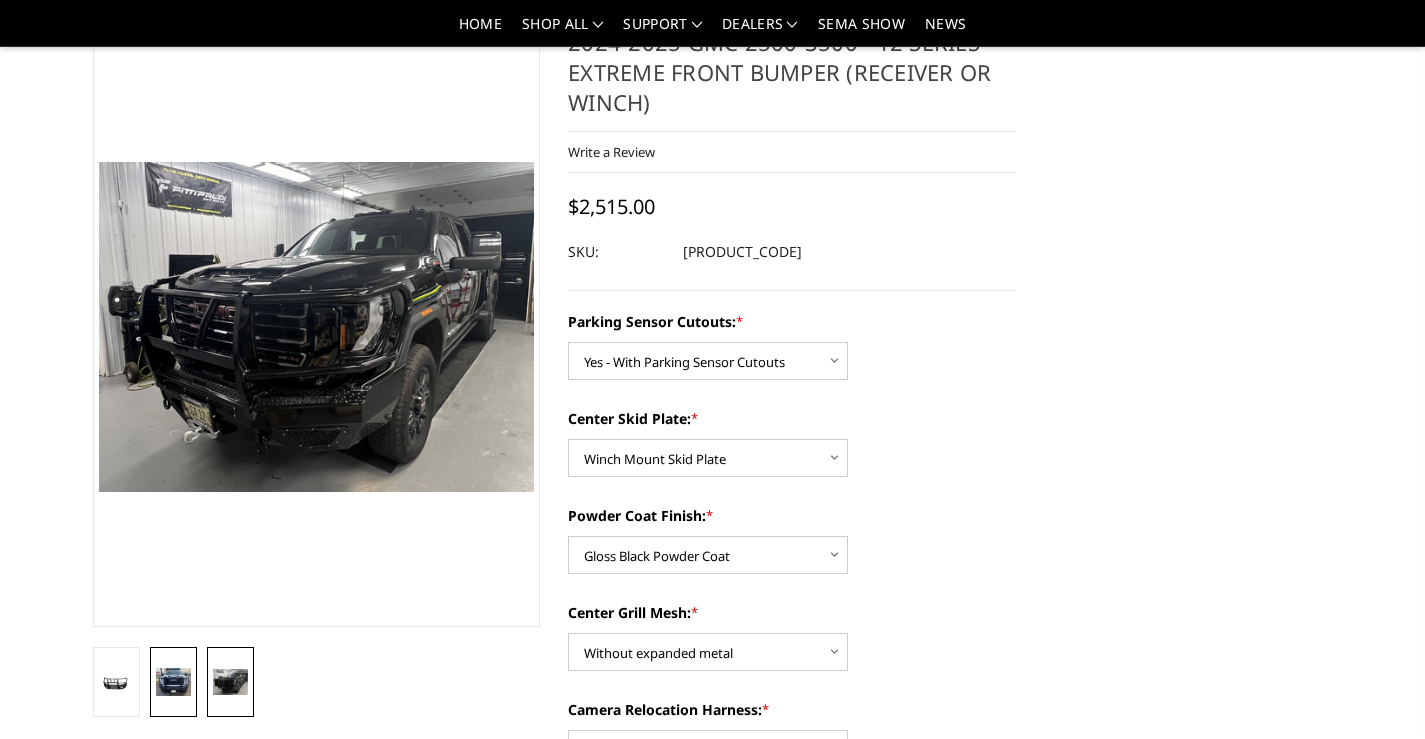 click at bounding box center (173, 682) 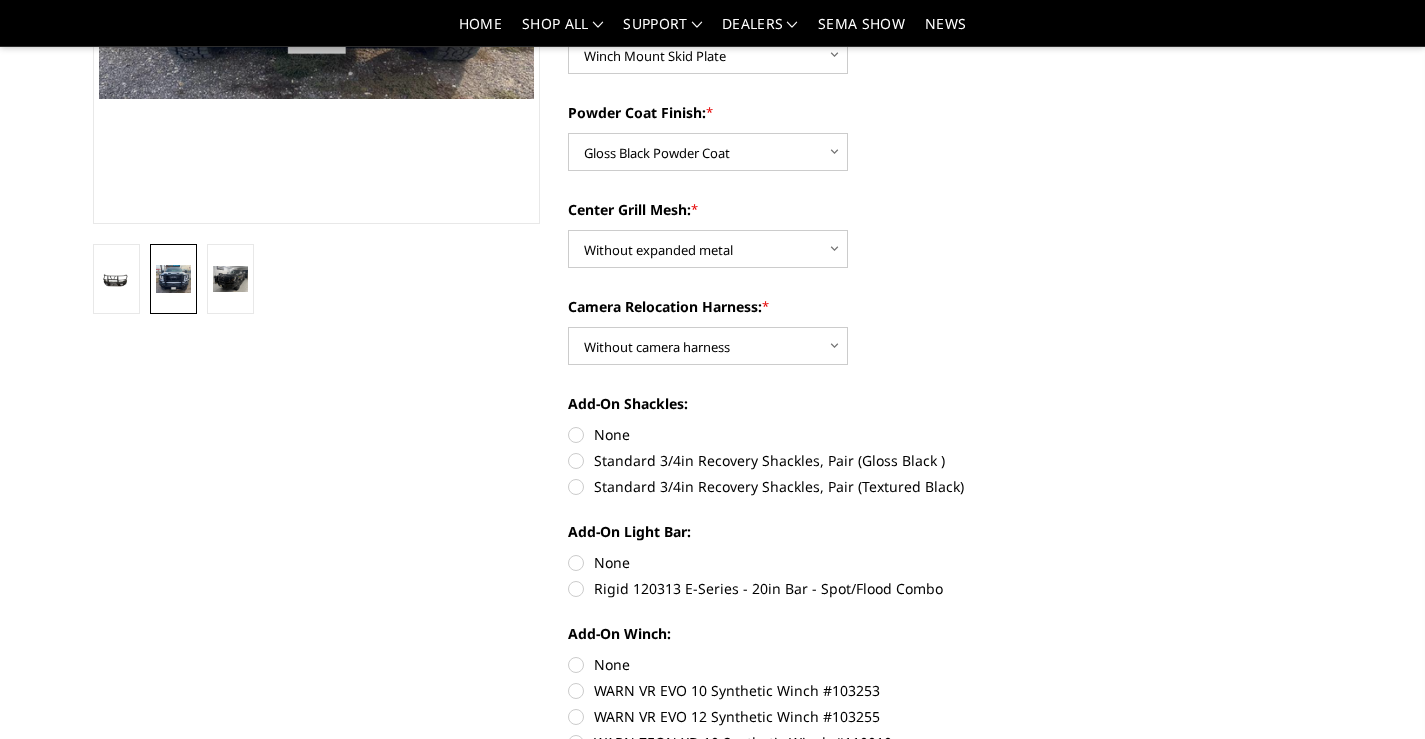 scroll, scrollTop: 574, scrollLeft: 0, axis: vertical 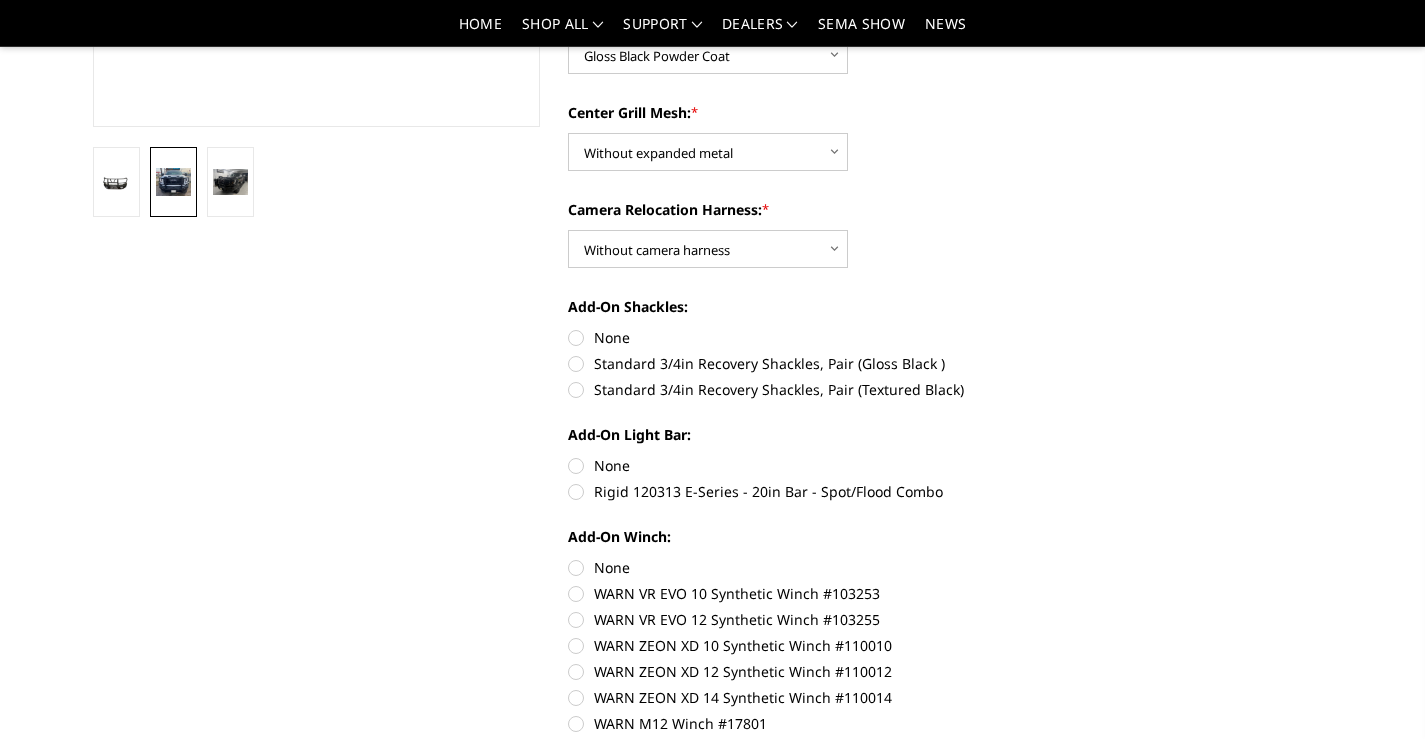 click on "Standard 3/4in Recovery Shackles, Pair (Gloss Black )" at bounding box center (792, 363) 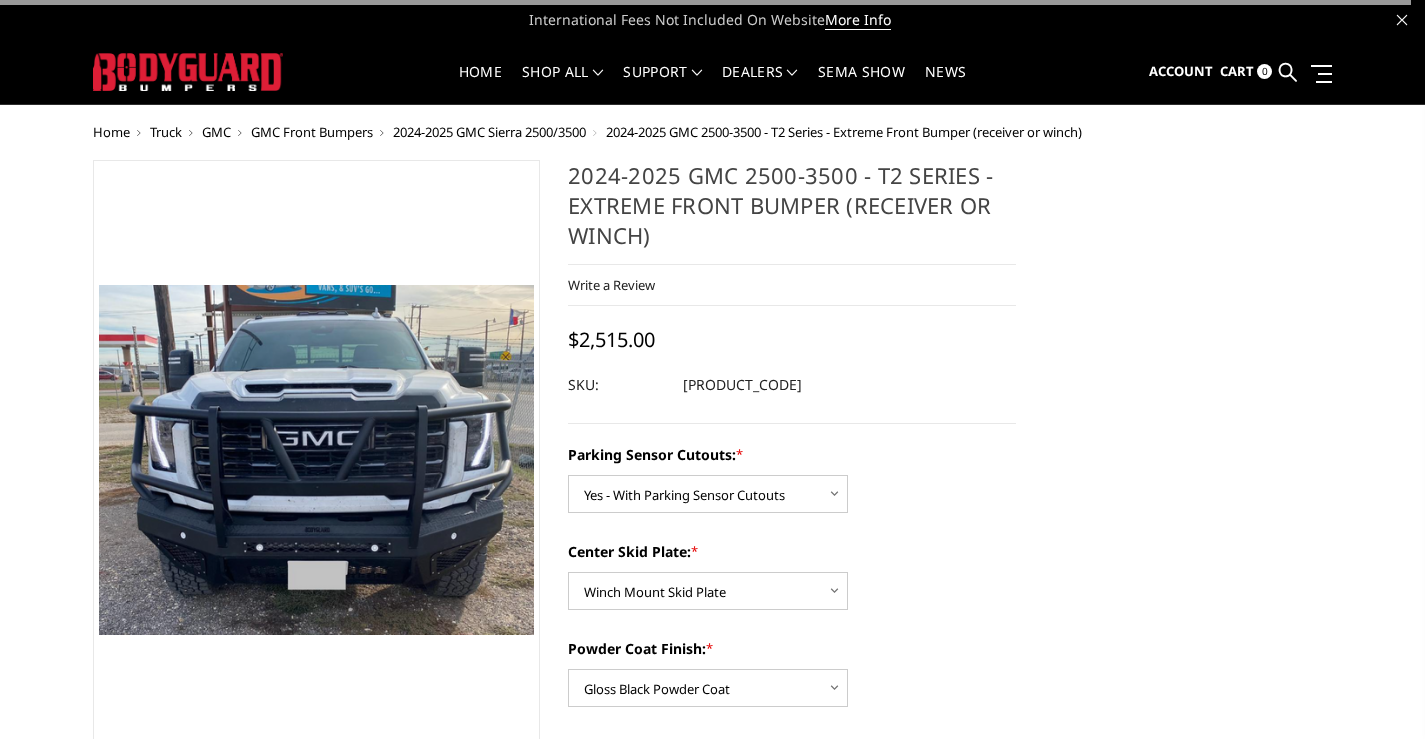 scroll, scrollTop: 500, scrollLeft: 0, axis: vertical 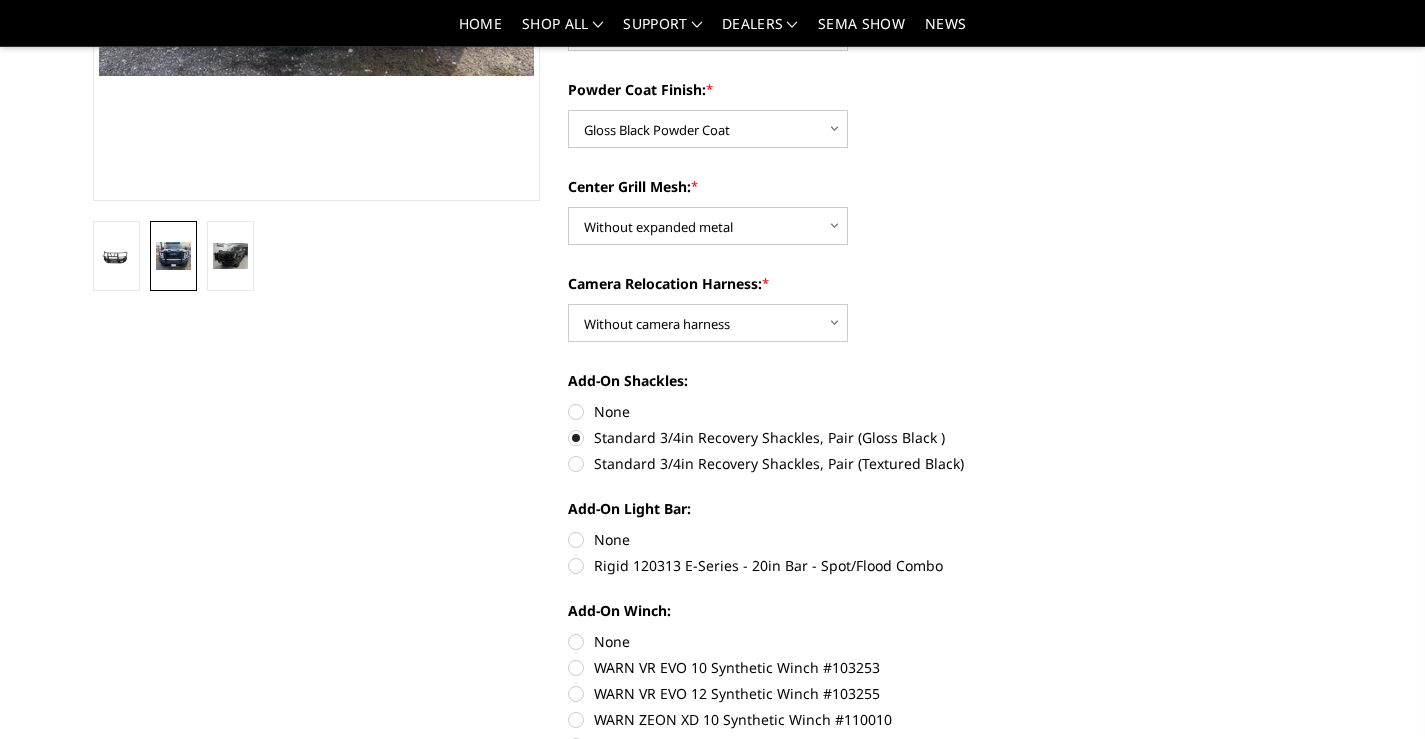 click on "None" at bounding box center (792, 539) 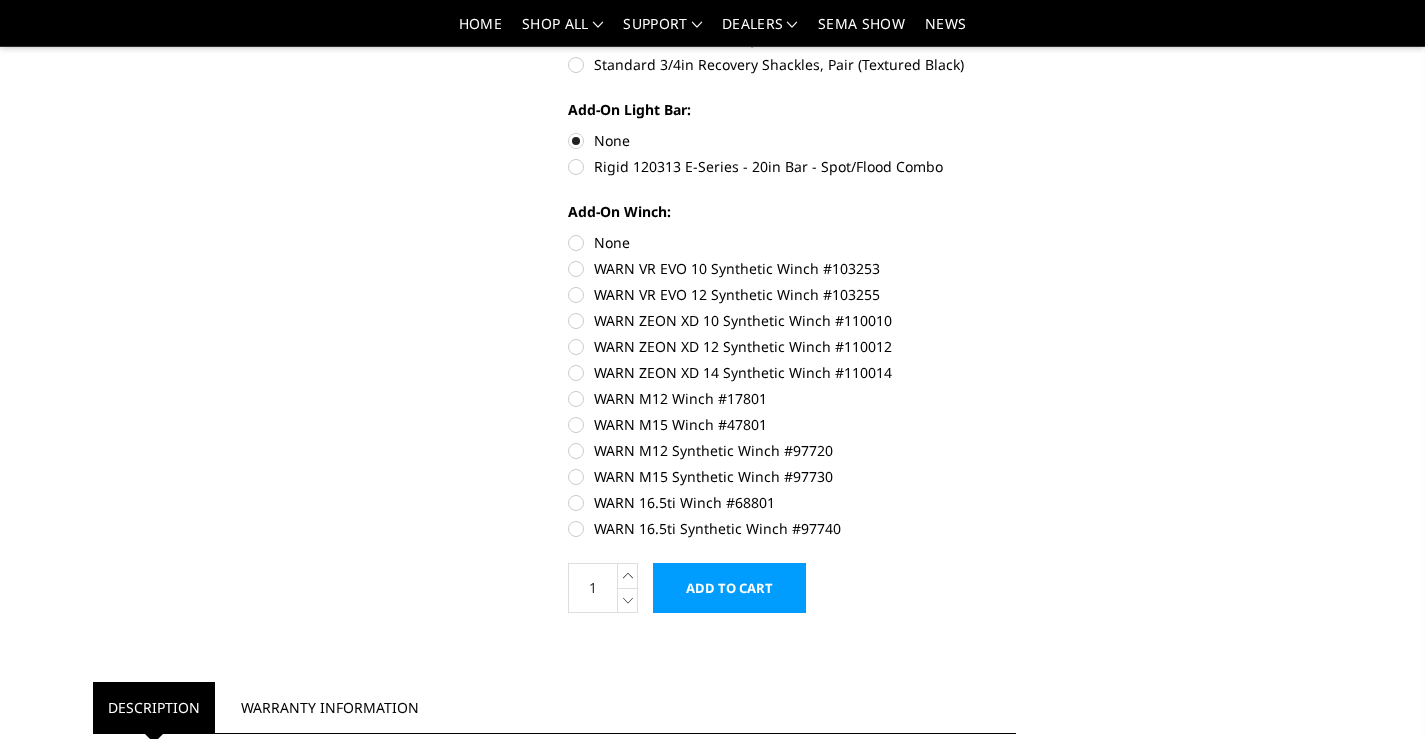 scroll, scrollTop: 900, scrollLeft: 0, axis: vertical 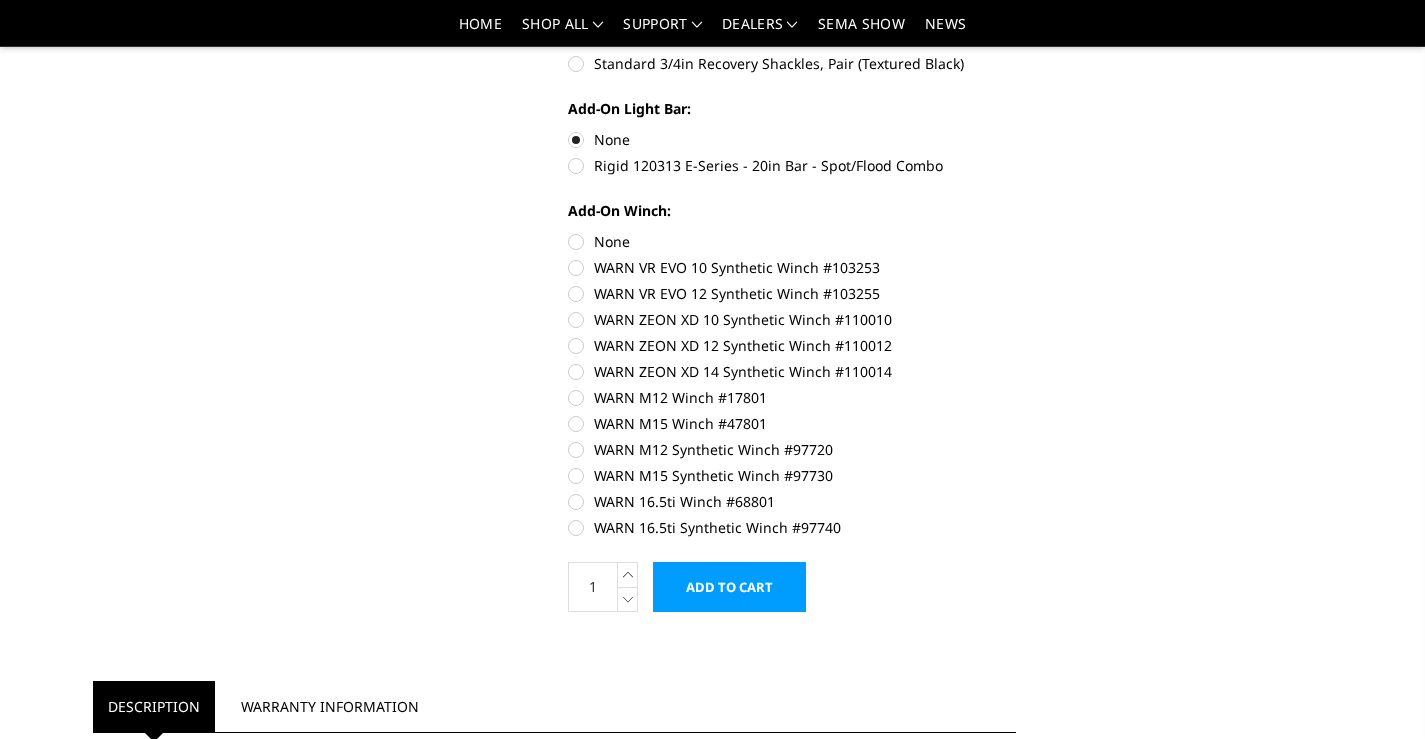 click on "None" at bounding box center (792, 241) 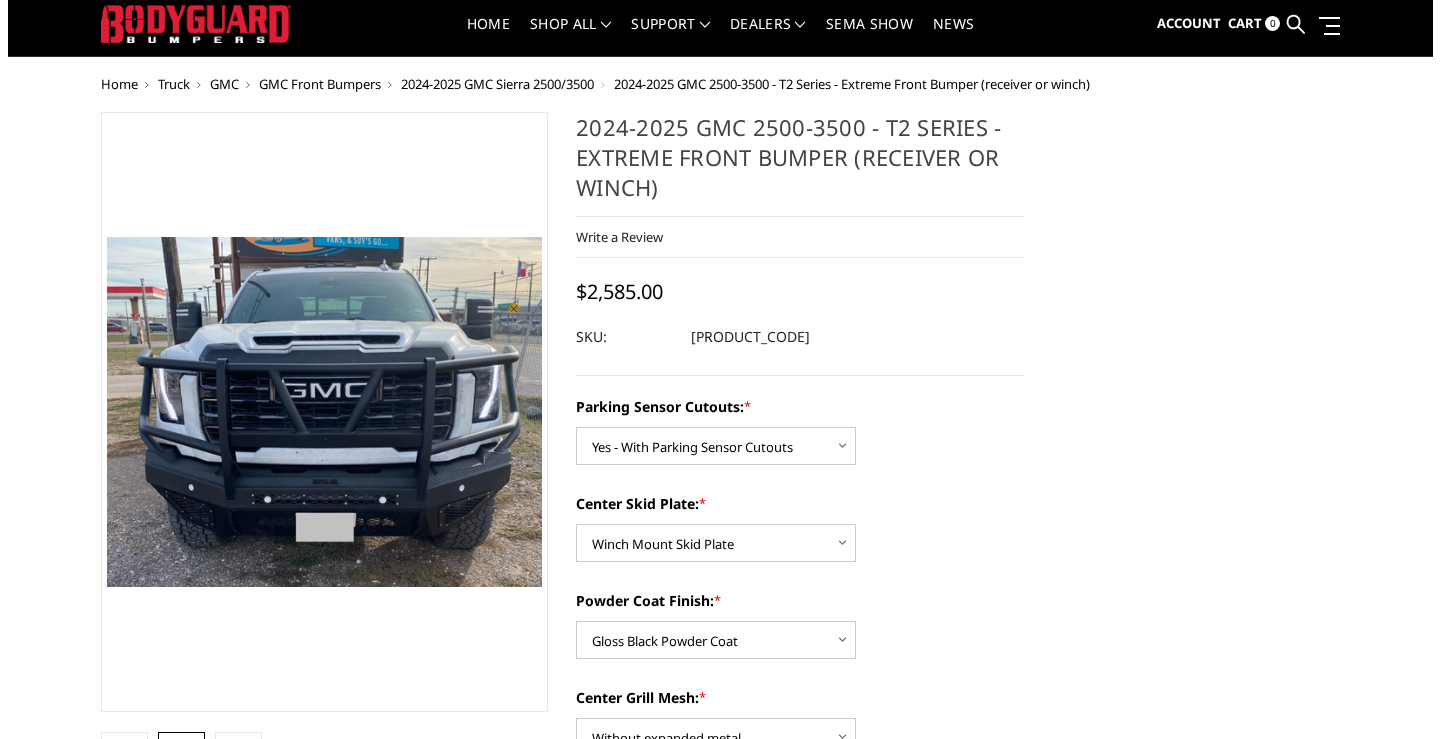 scroll, scrollTop: 0, scrollLeft: 0, axis: both 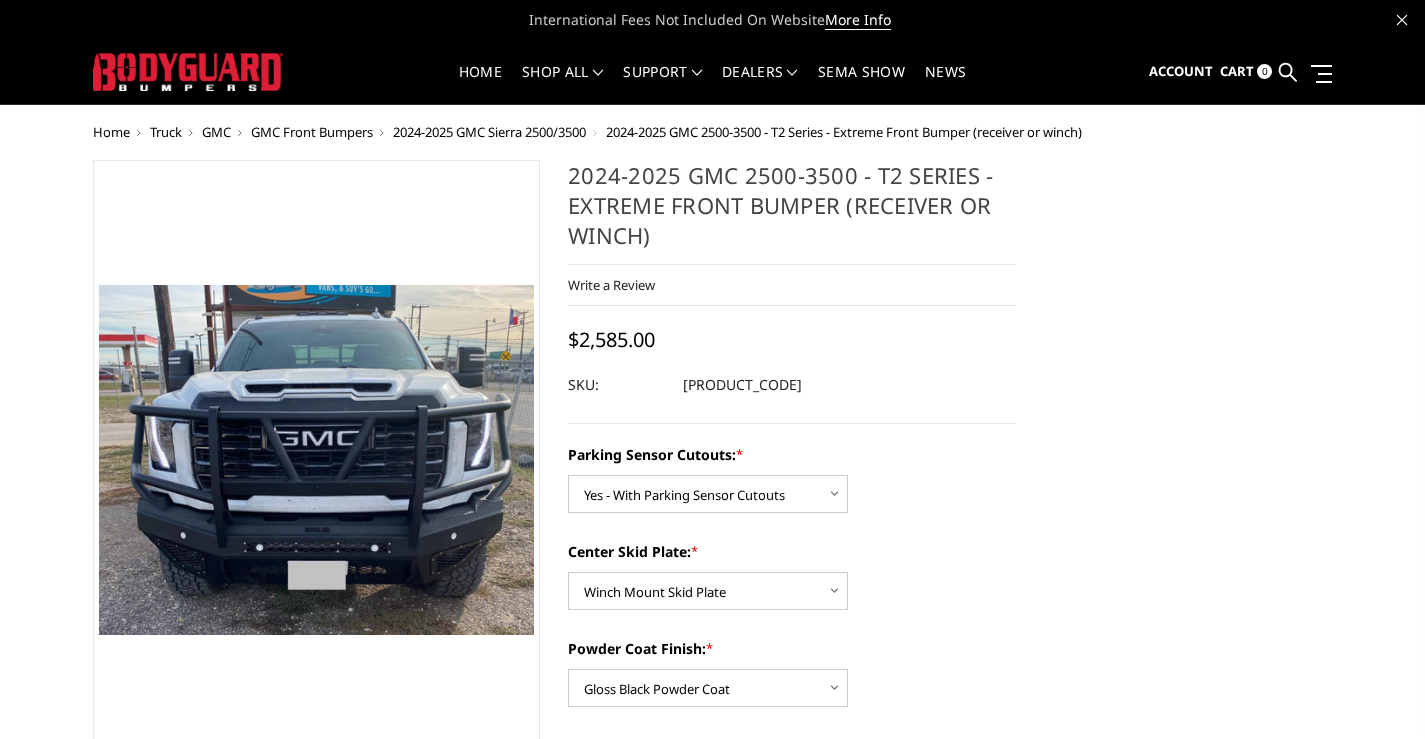 drag, startPoint x: 1195, startPoint y: 547, endPoint x: 1125, endPoint y: 493, distance: 88.40814 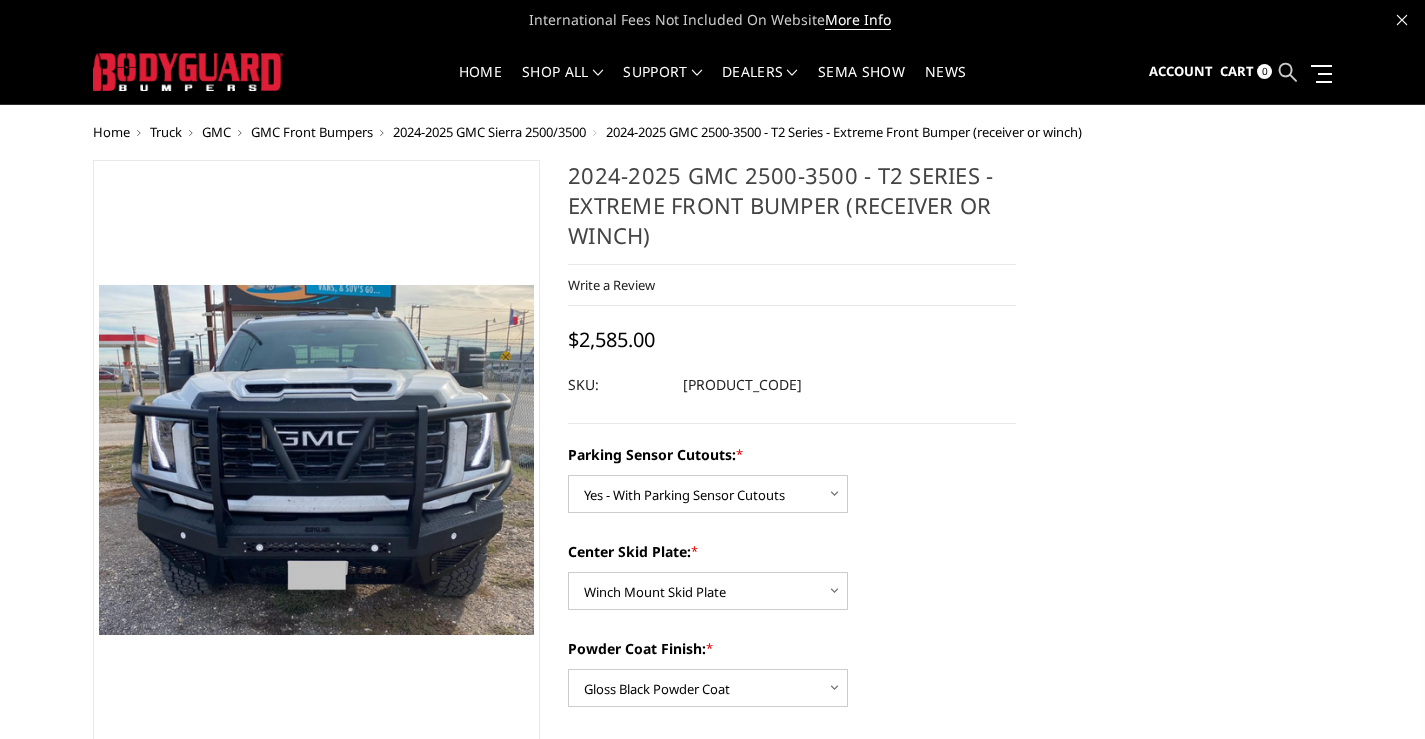 click at bounding box center [1288, 72] 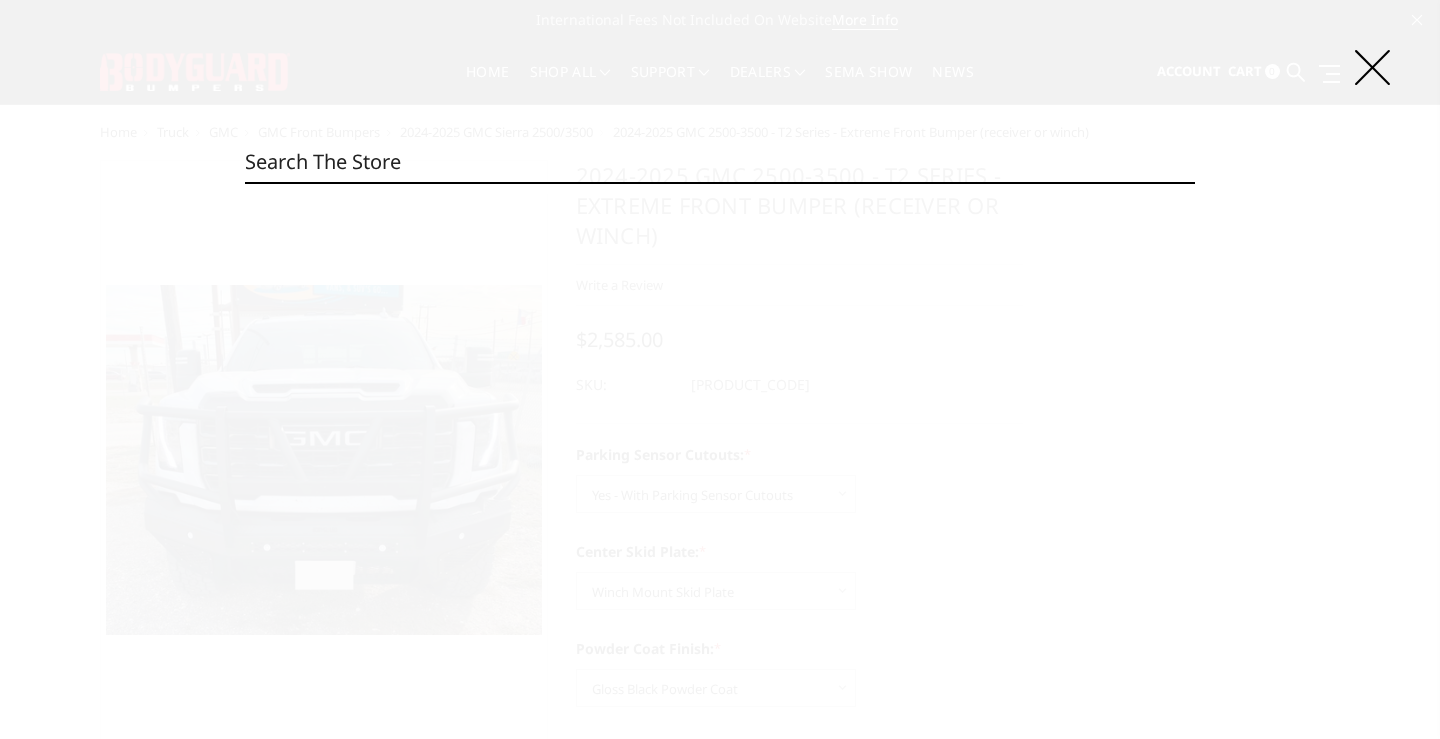 click on "Search" at bounding box center [719, 162] 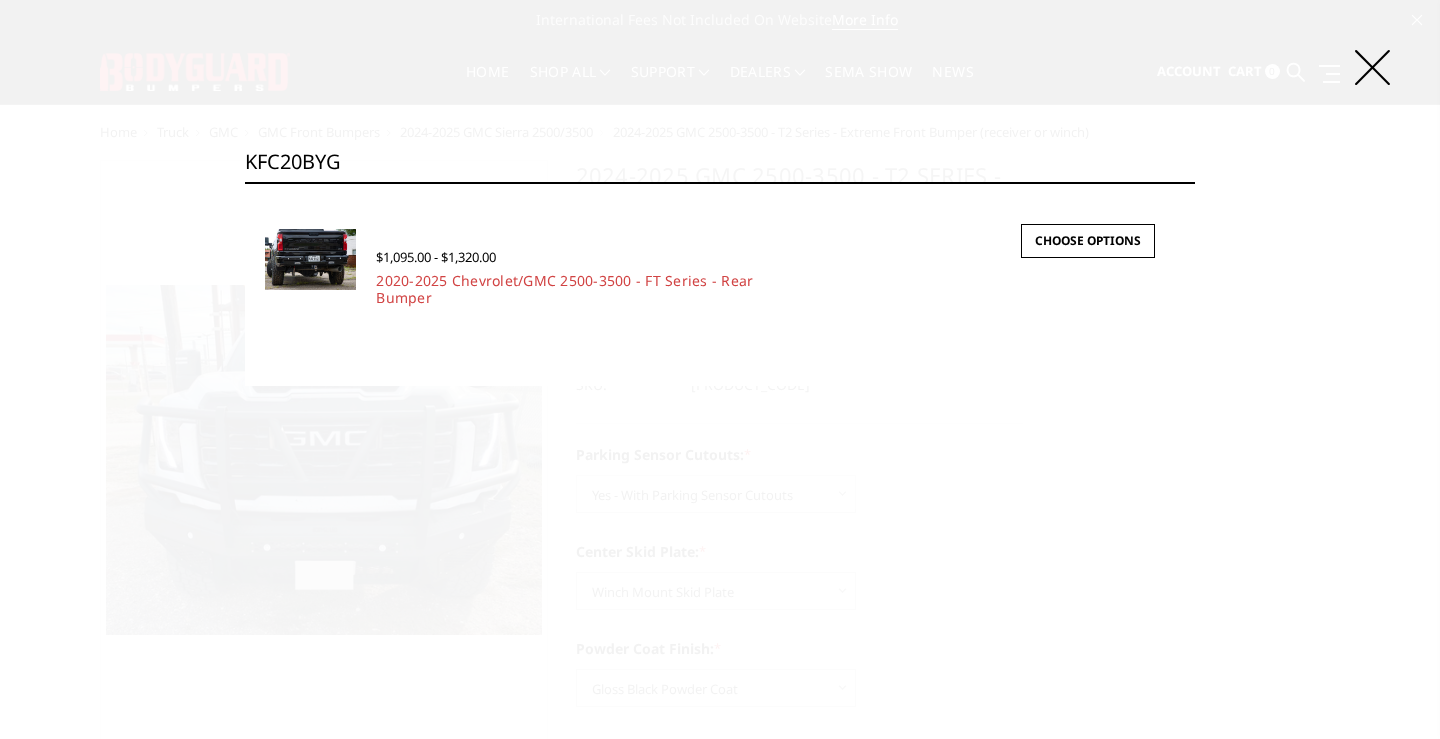 type on "KFC20BYG" 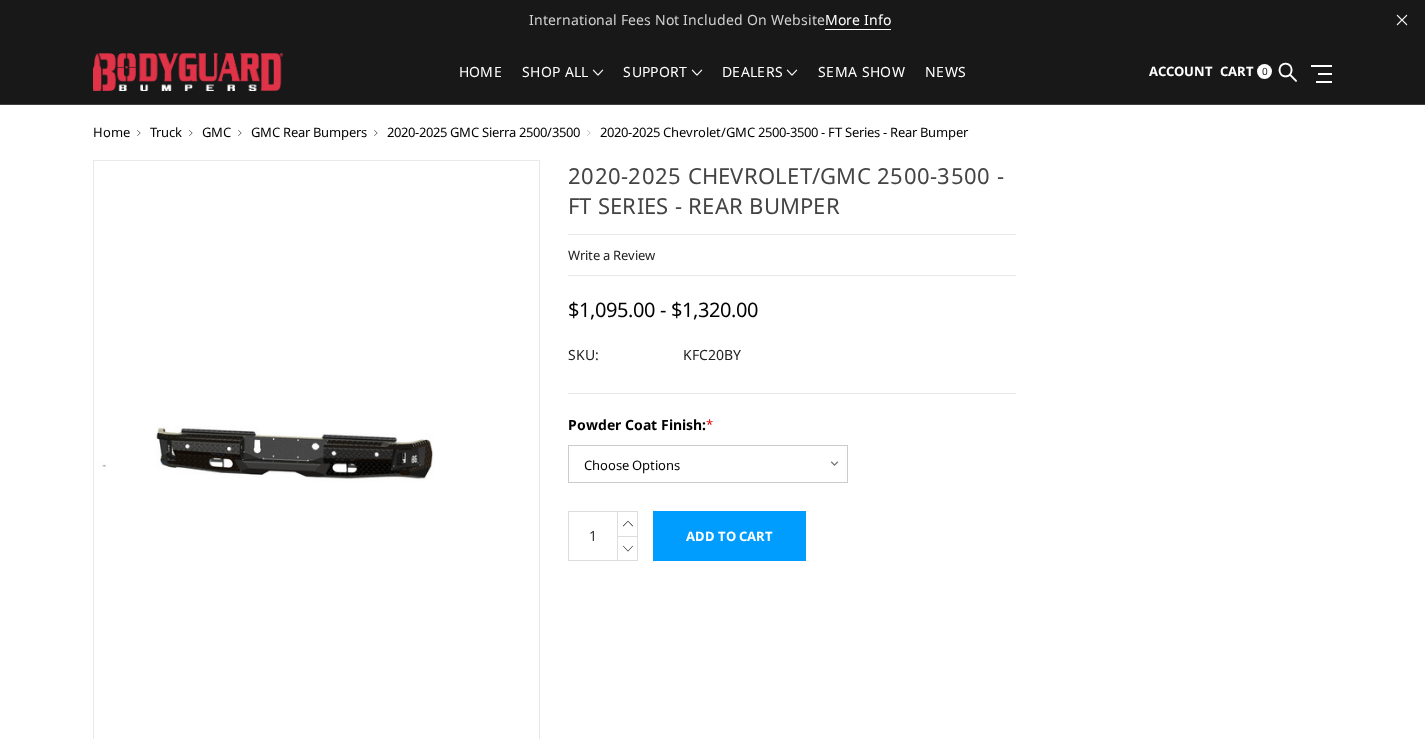 scroll, scrollTop: 0, scrollLeft: 0, axis: both 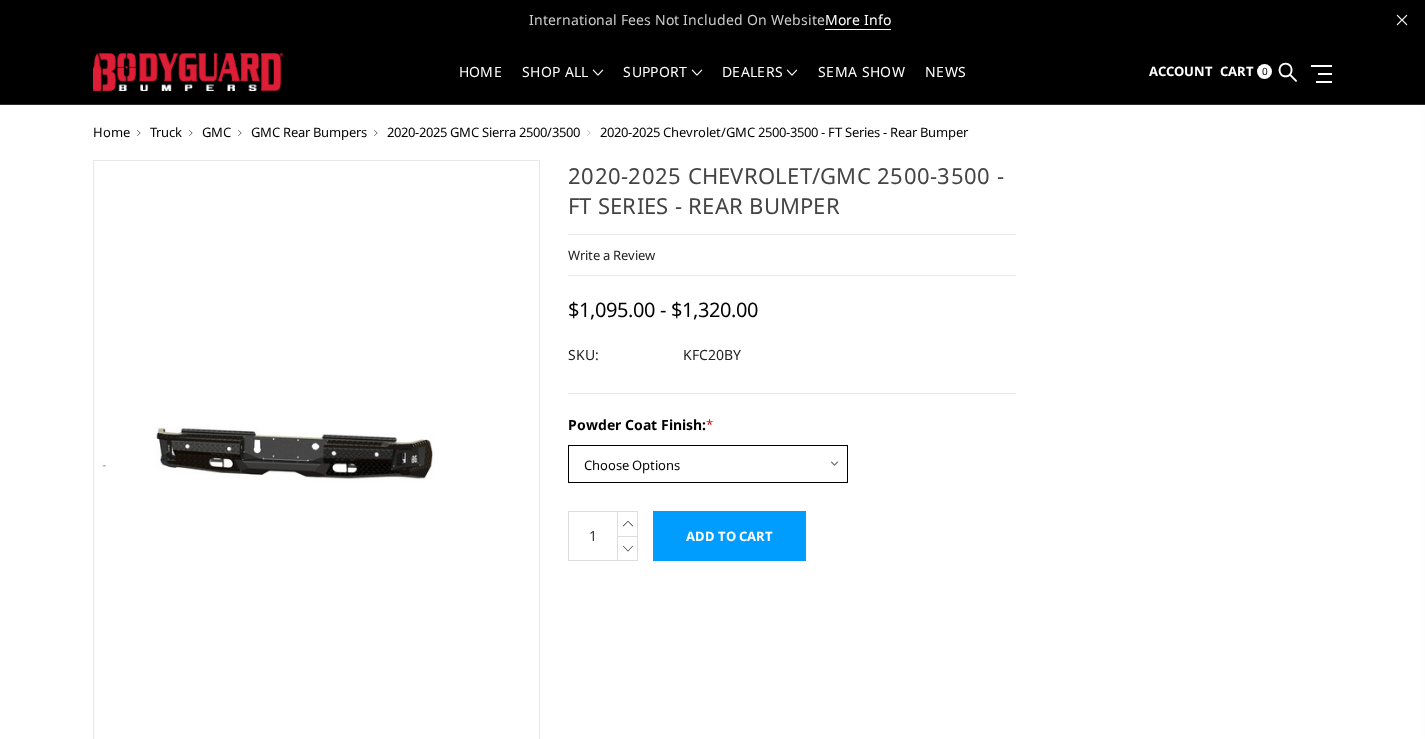 click on "Choose Options
Bare Metal
Gloss Black Powder Coat
Textured Black Powder Coat" at bounding box center [708, 464] 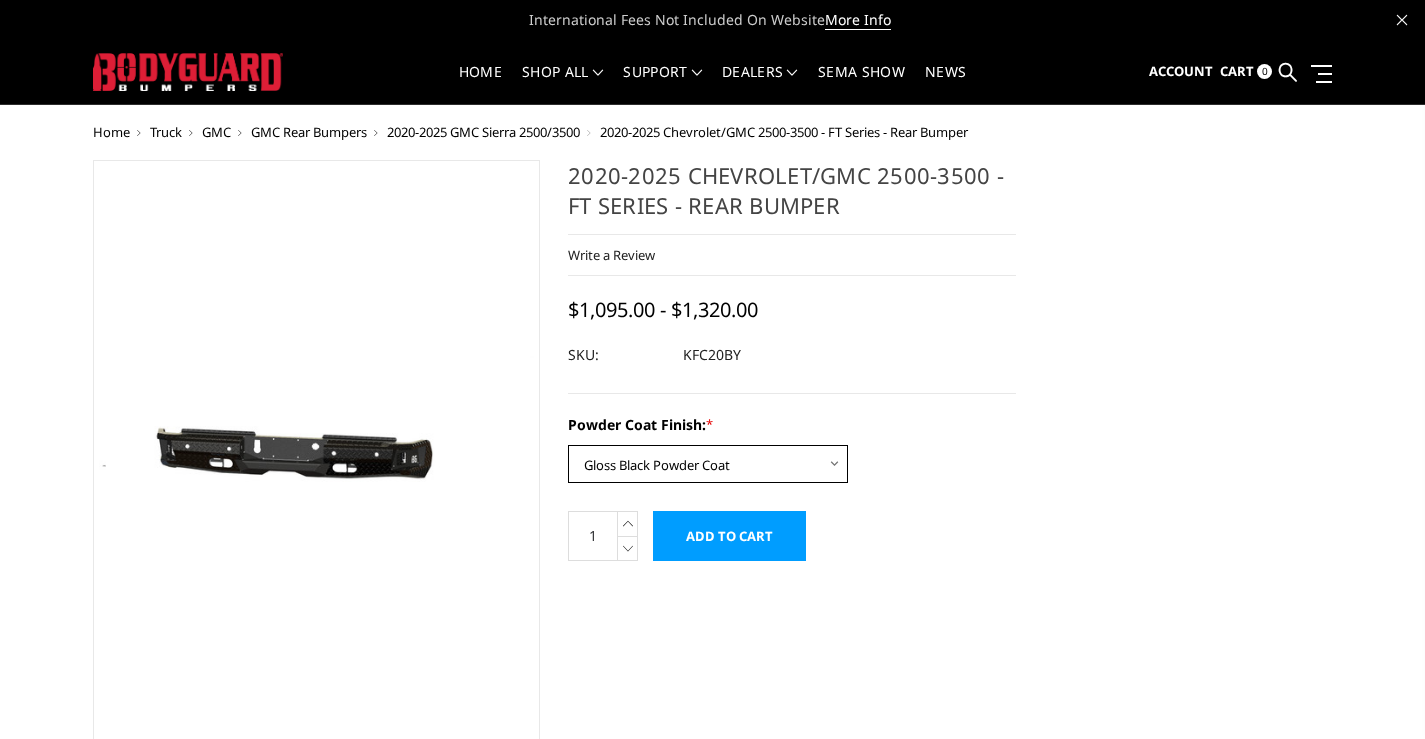 click on "Choose Options
Bare Metal
Gloss Black Powder Coat
Textured Black Powder Coat" at bounding box center [708, 464] 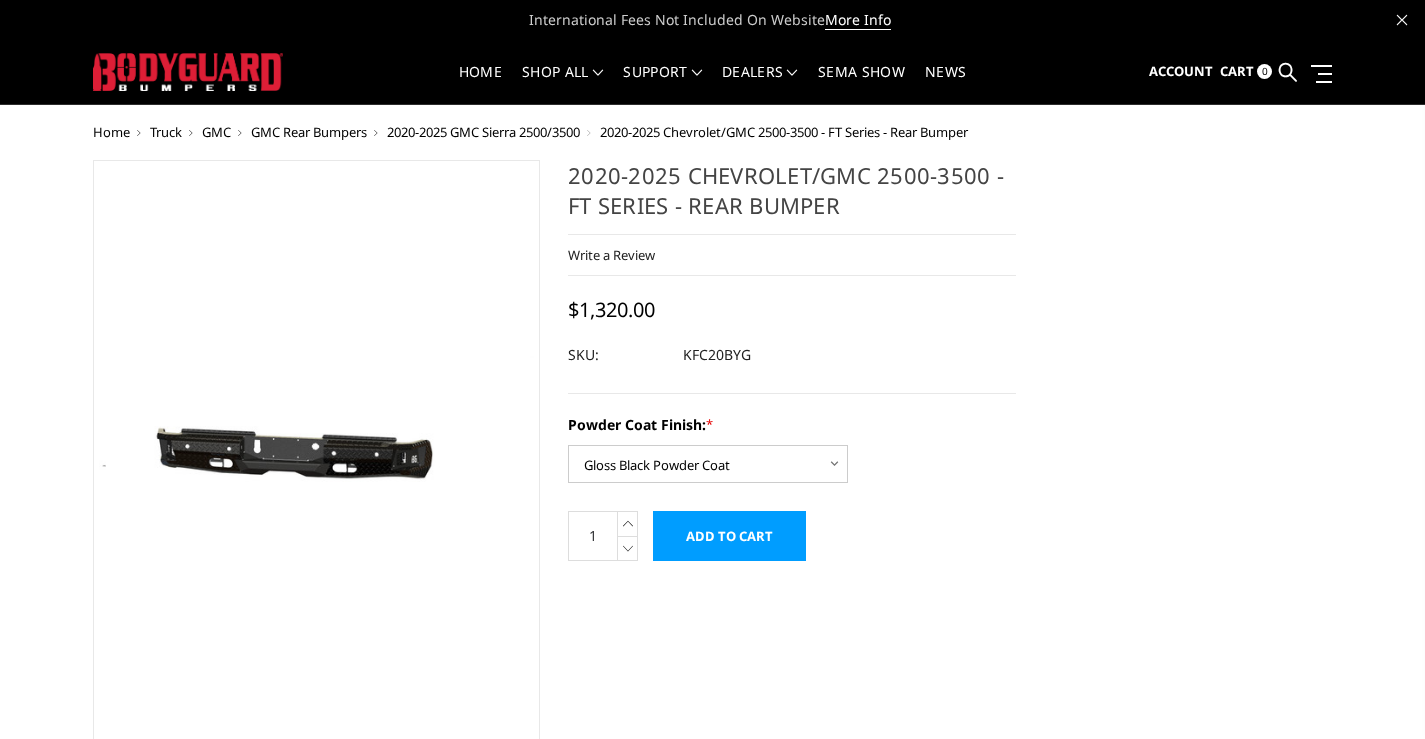 click on "Powder Coat Finish:
*
Choose Options
Bare Metal
Gloss Black Powder Coat
Textured Black Powder Coat
Current Stock:
Quantity:
1
Increase Quantity:
Decrease Quantity:
Add to Cart" at bounding box center (792, 487) 